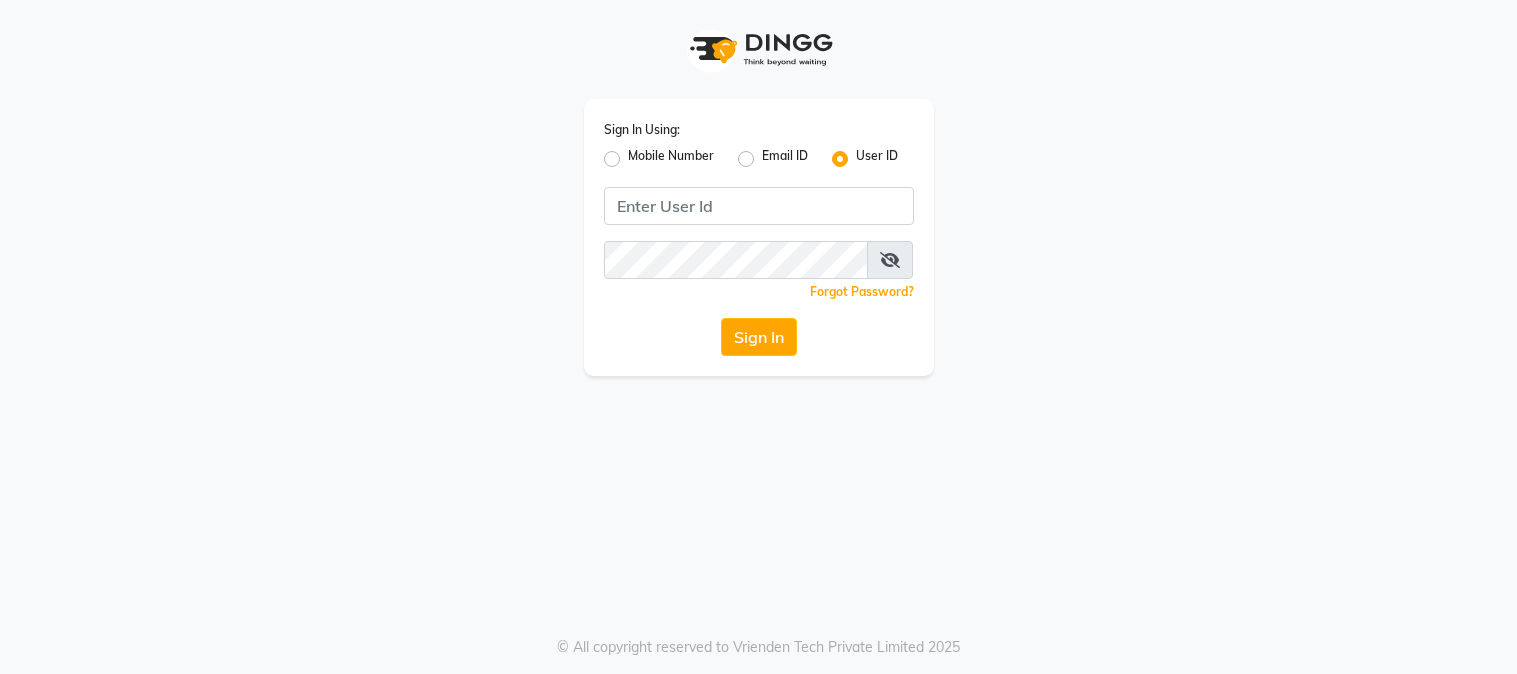 scroll, scrollTop: 0, scrollLeft: 0, axis: both 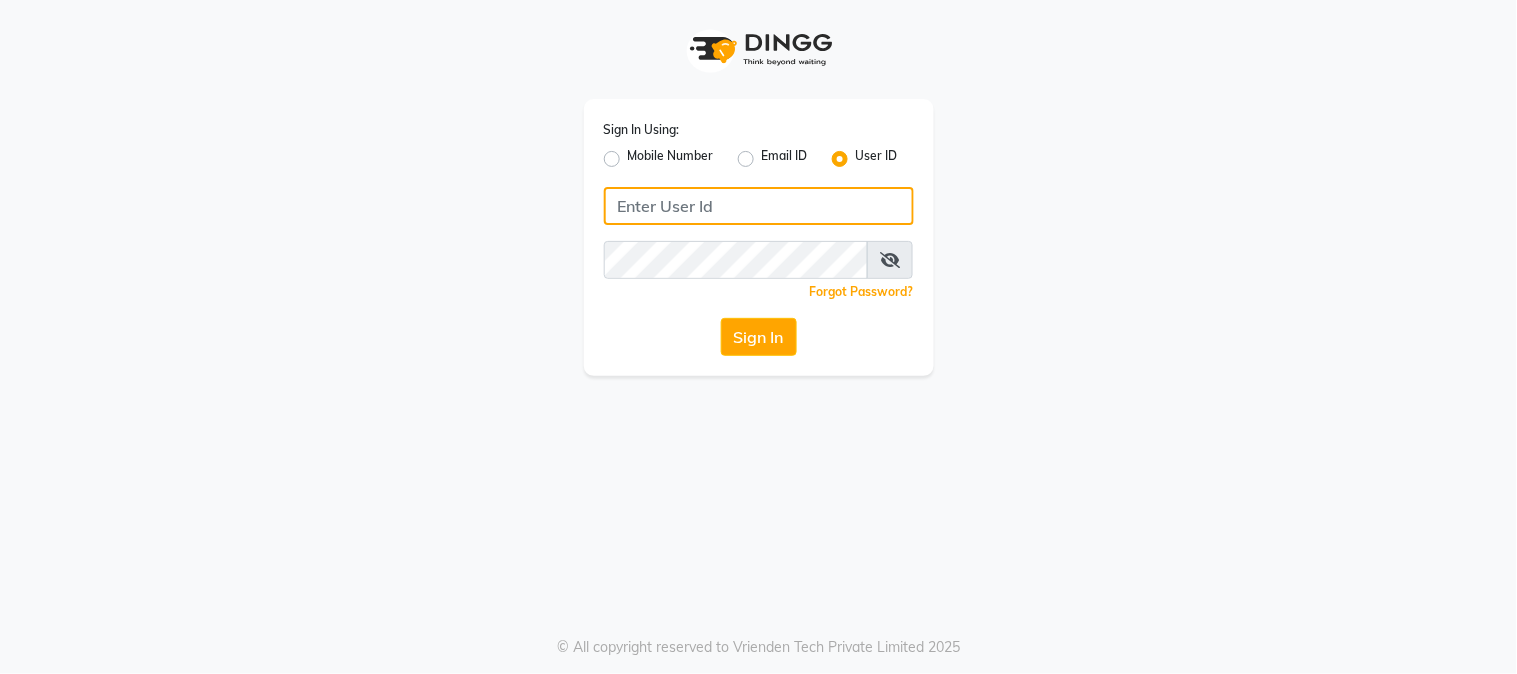 click 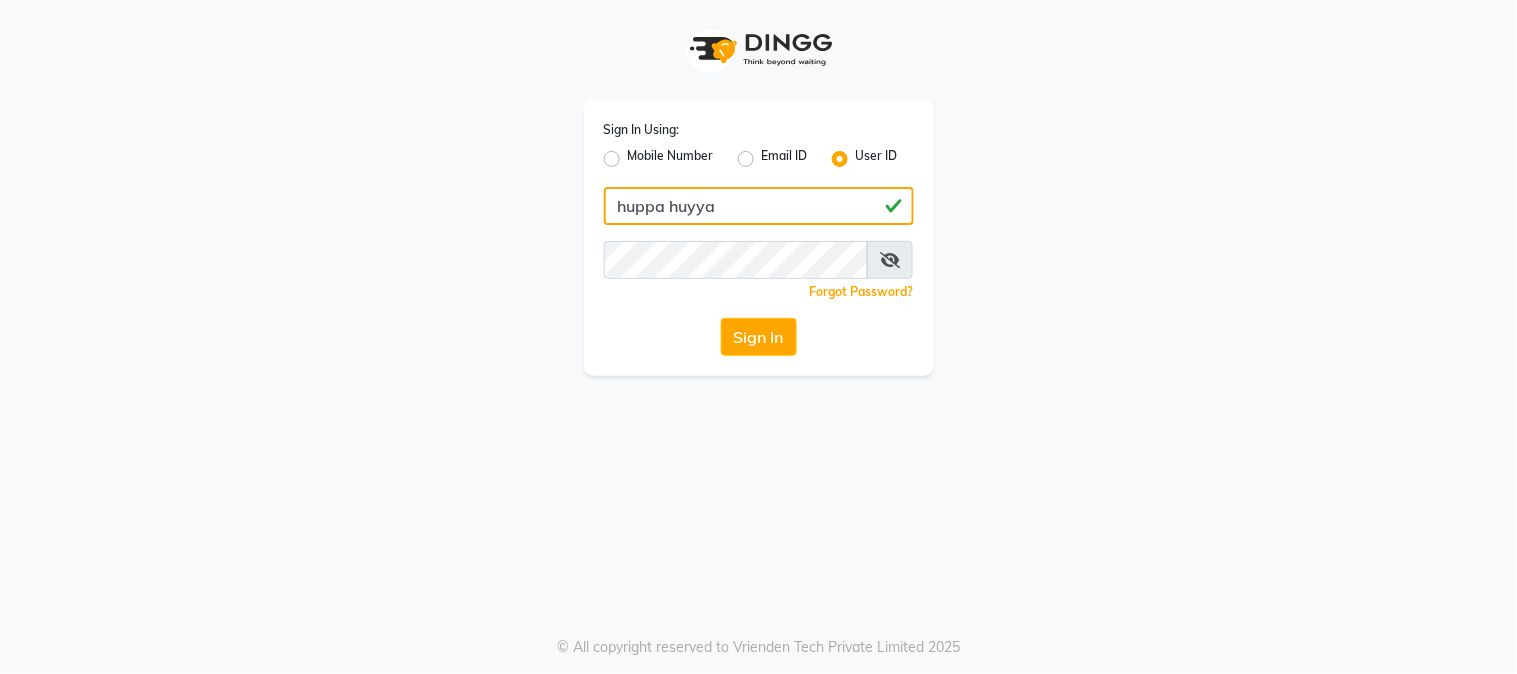 type on "huppa huyya" 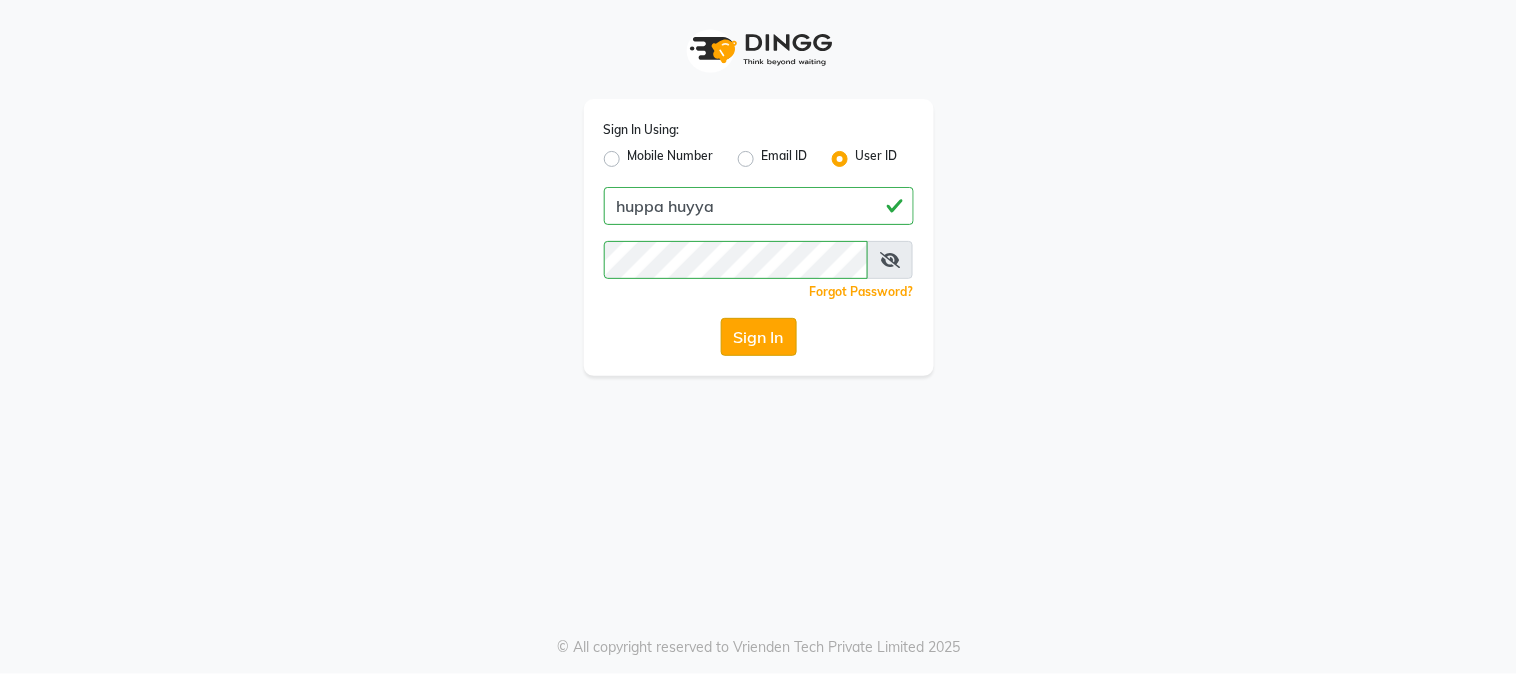 click on "Sign In" 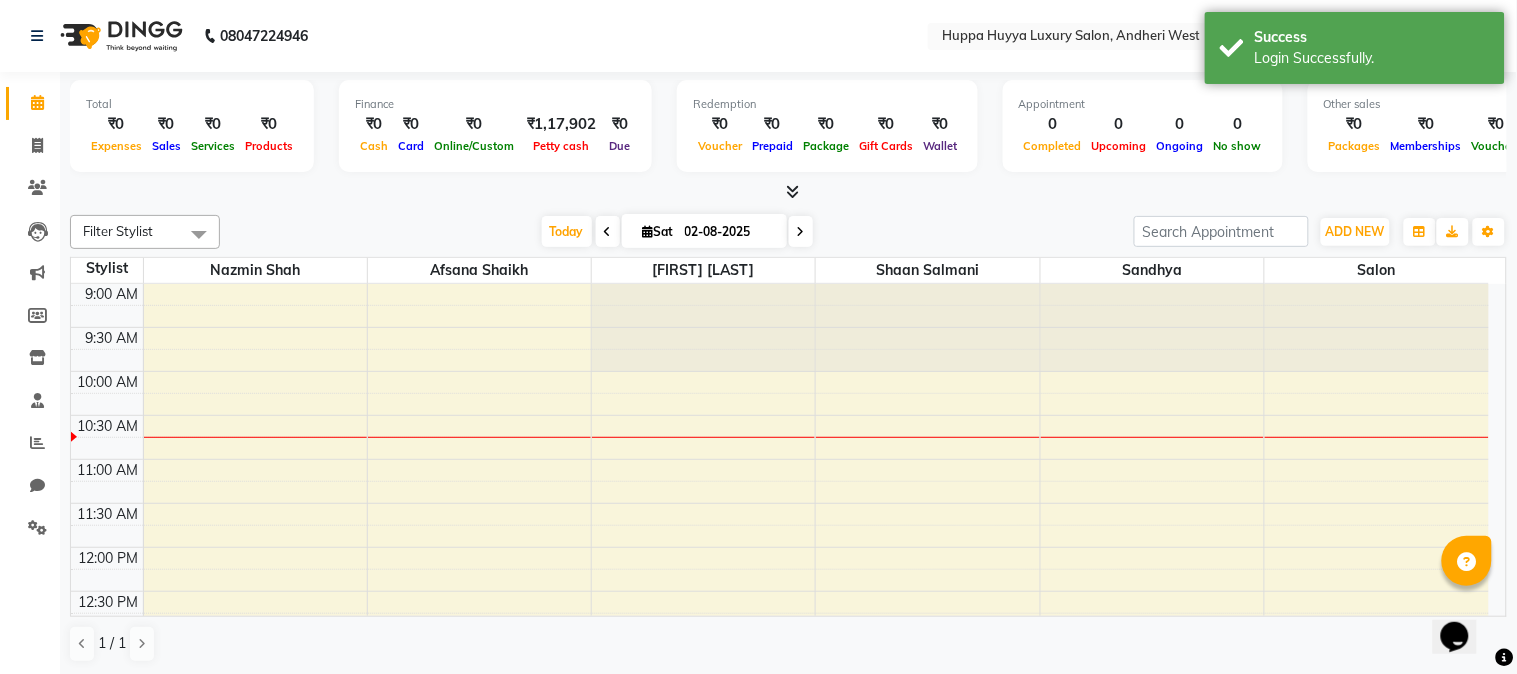 scroll, scrollTop: 0, scrollLeft: 0, axis: both 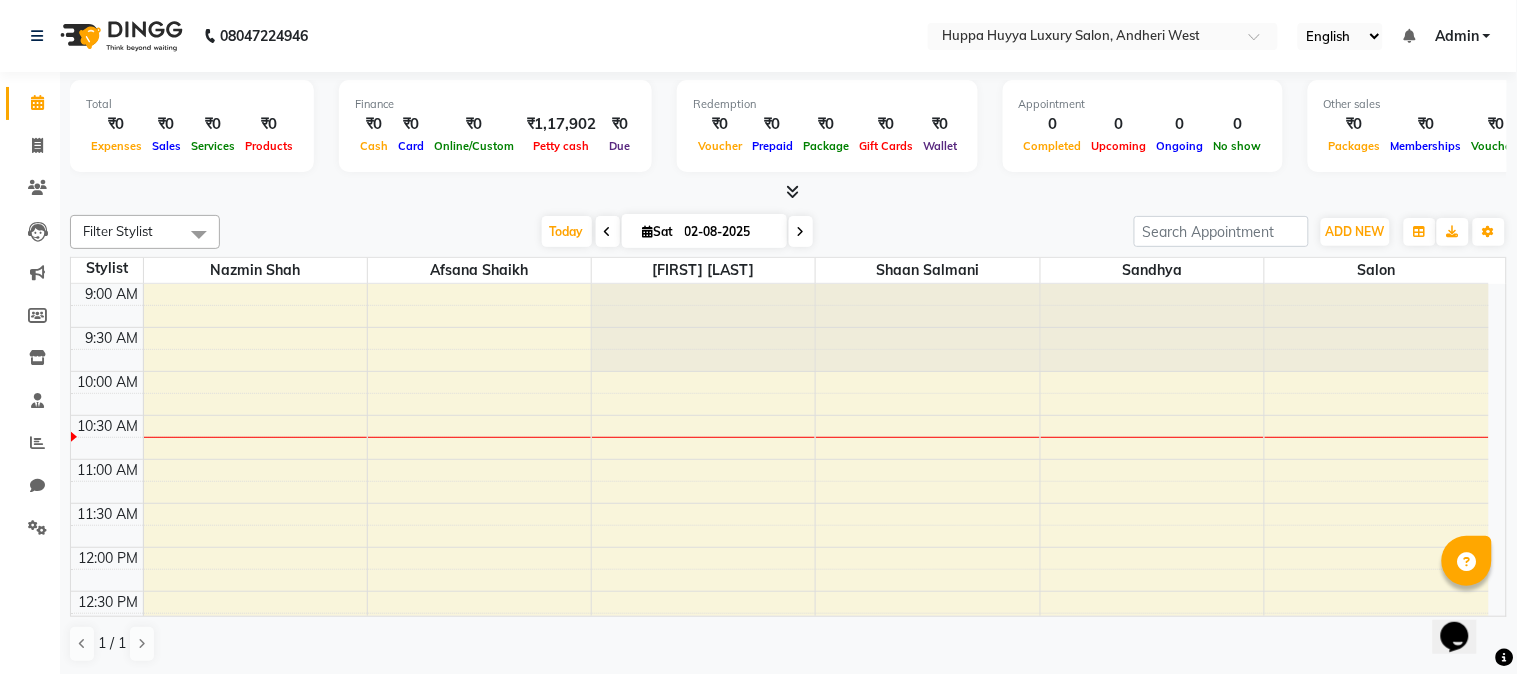 click on "02-08-2025" at bounding box center (729, 232) 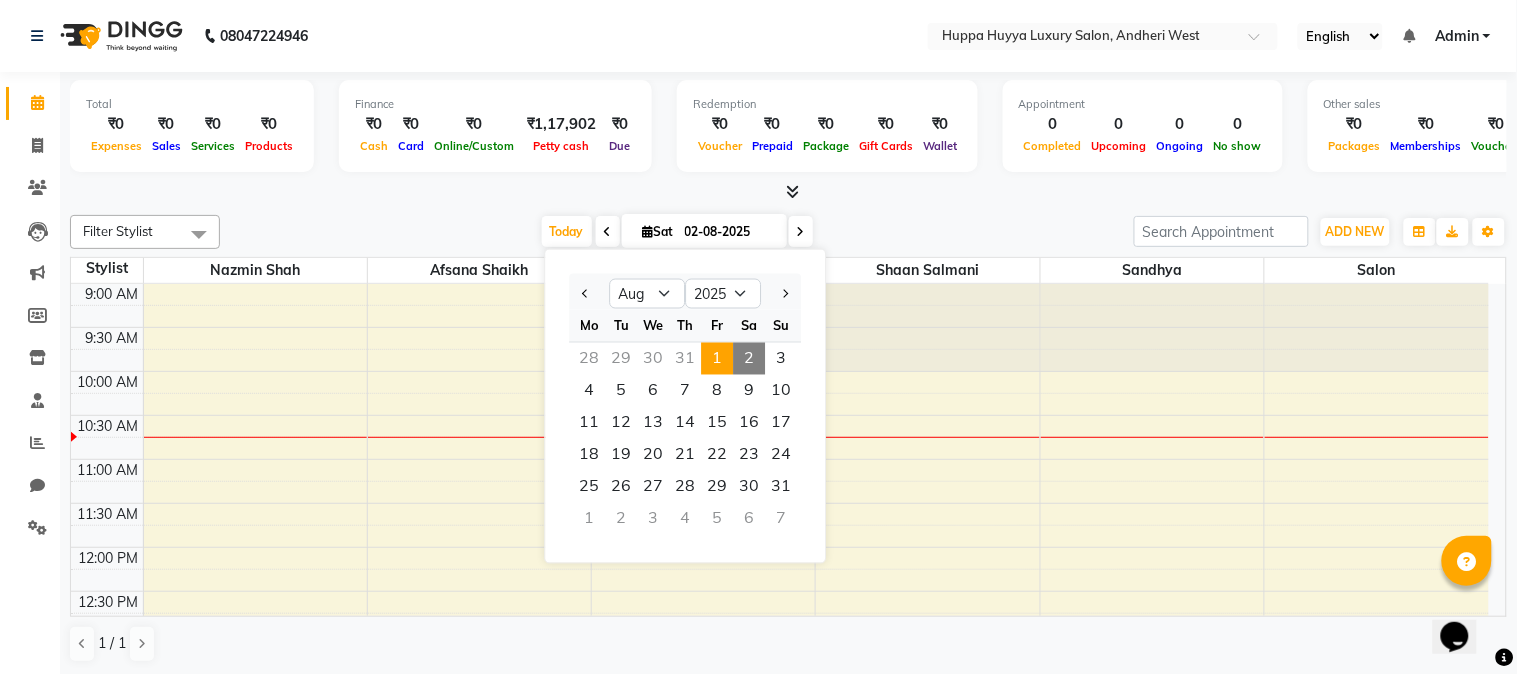 click on "1" at bounding box center [717, 359] 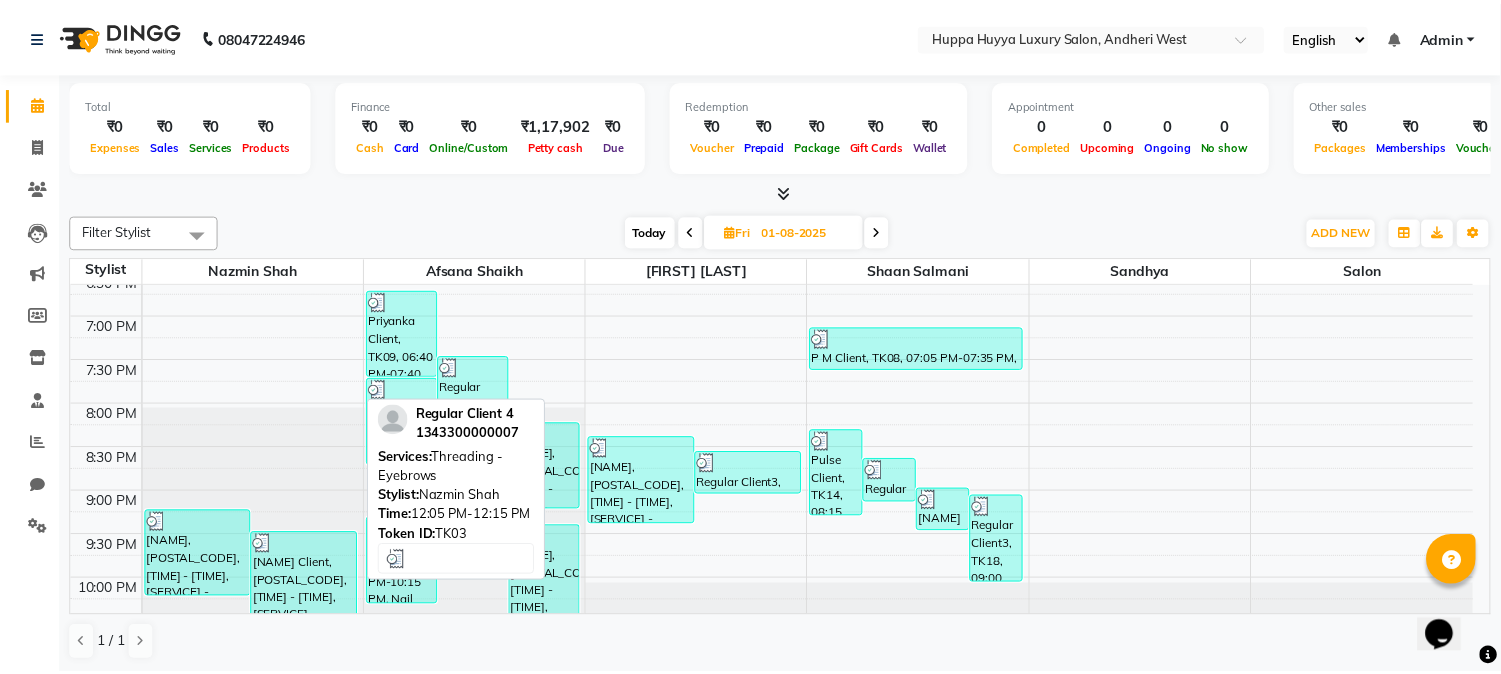 scroll, scrollTop: 888, scrollLeft: 0, axis: vertical 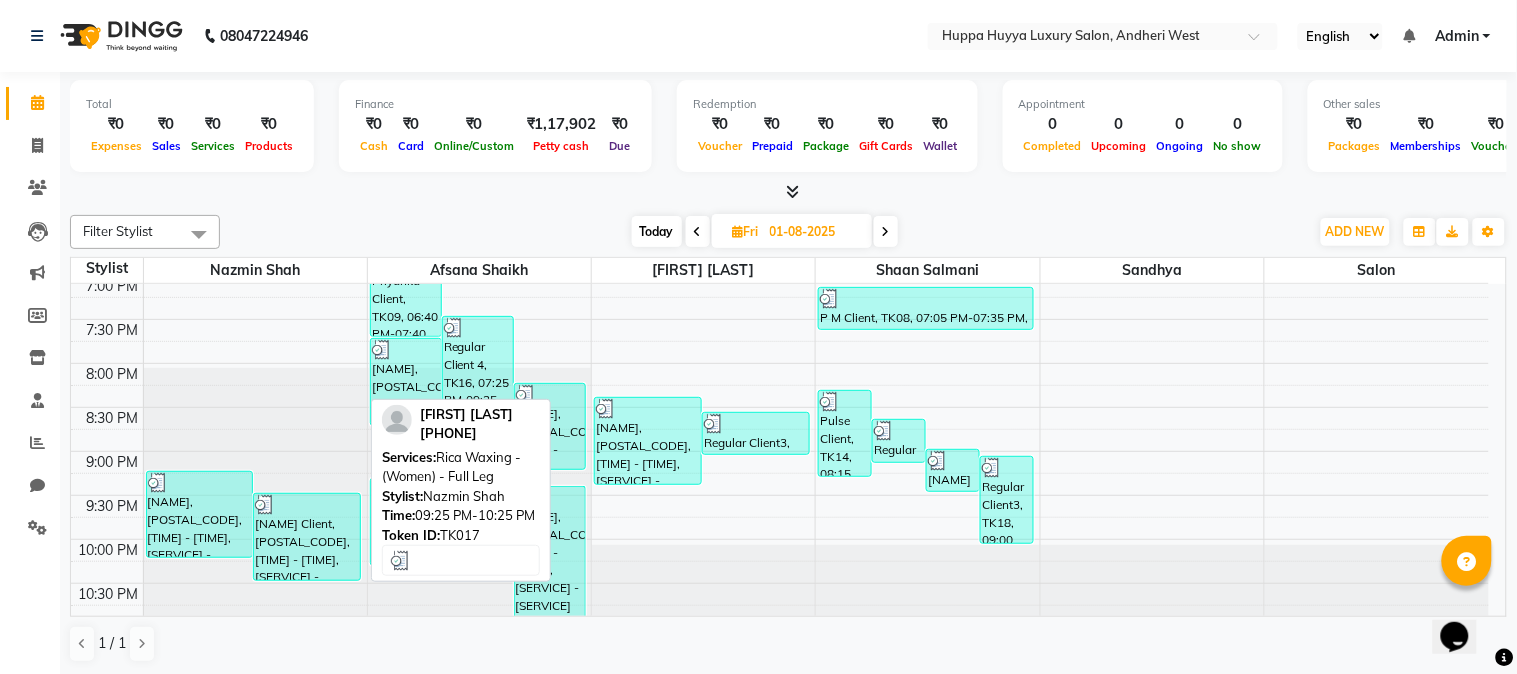 click on "[NAME] Client, [POSTAL_CODE], [TIME] - [TIME], [SERVICE] - [SERVICE]" at bounding box center (307, 537) 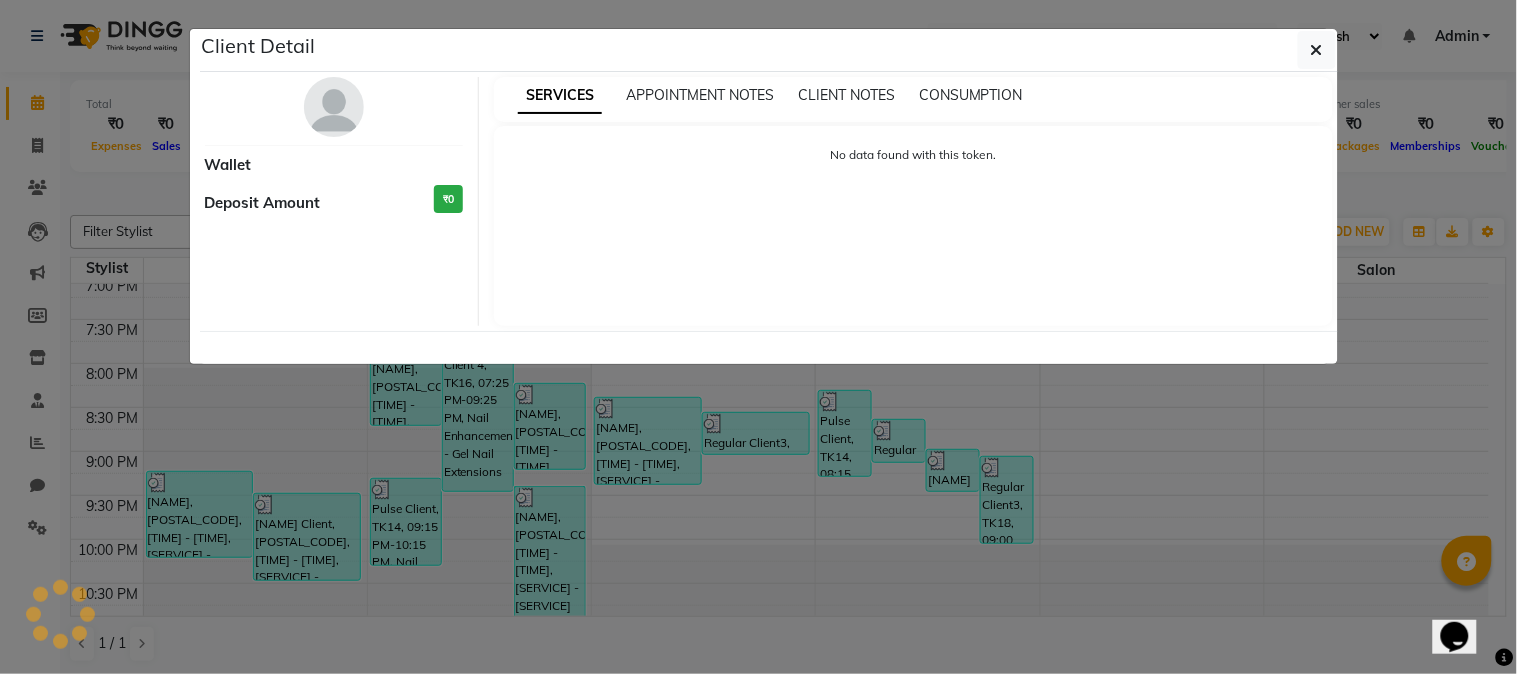 select on "3" 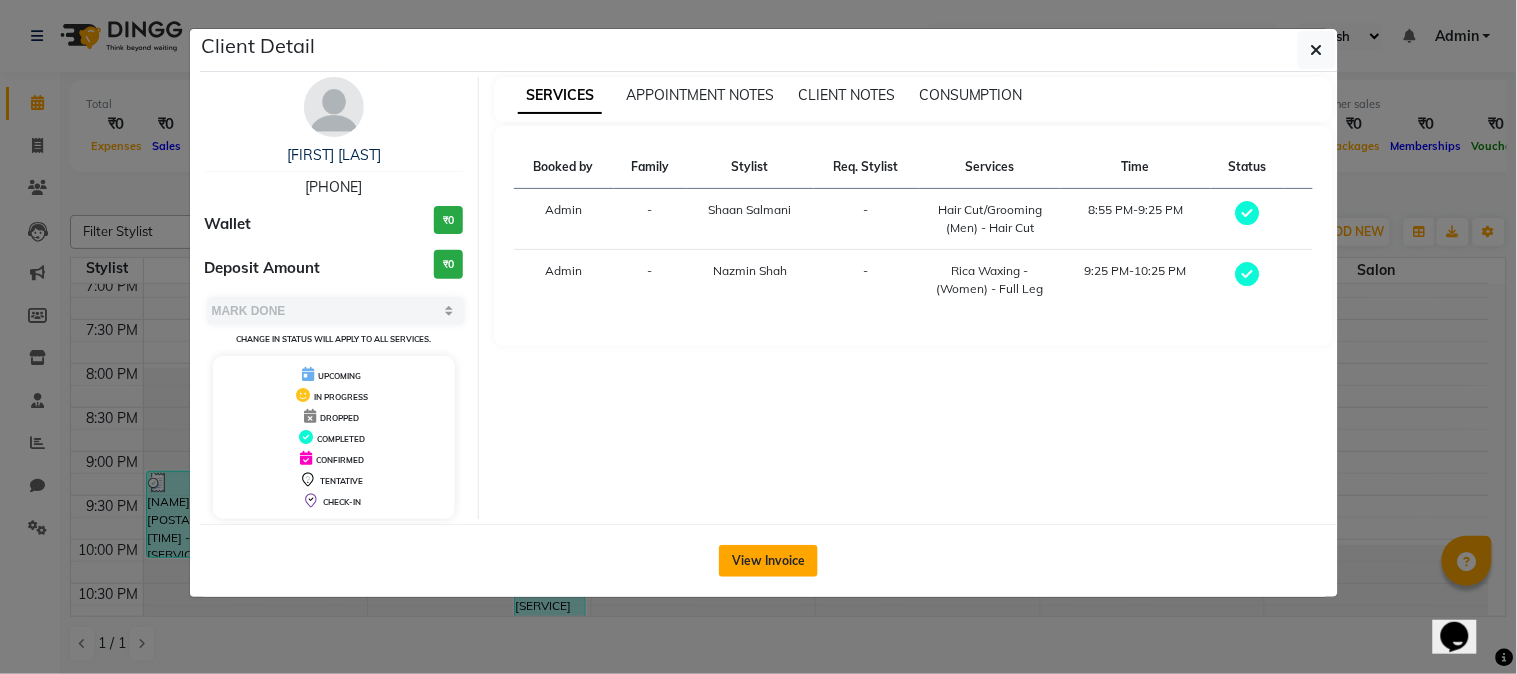 click on "View Invoice" 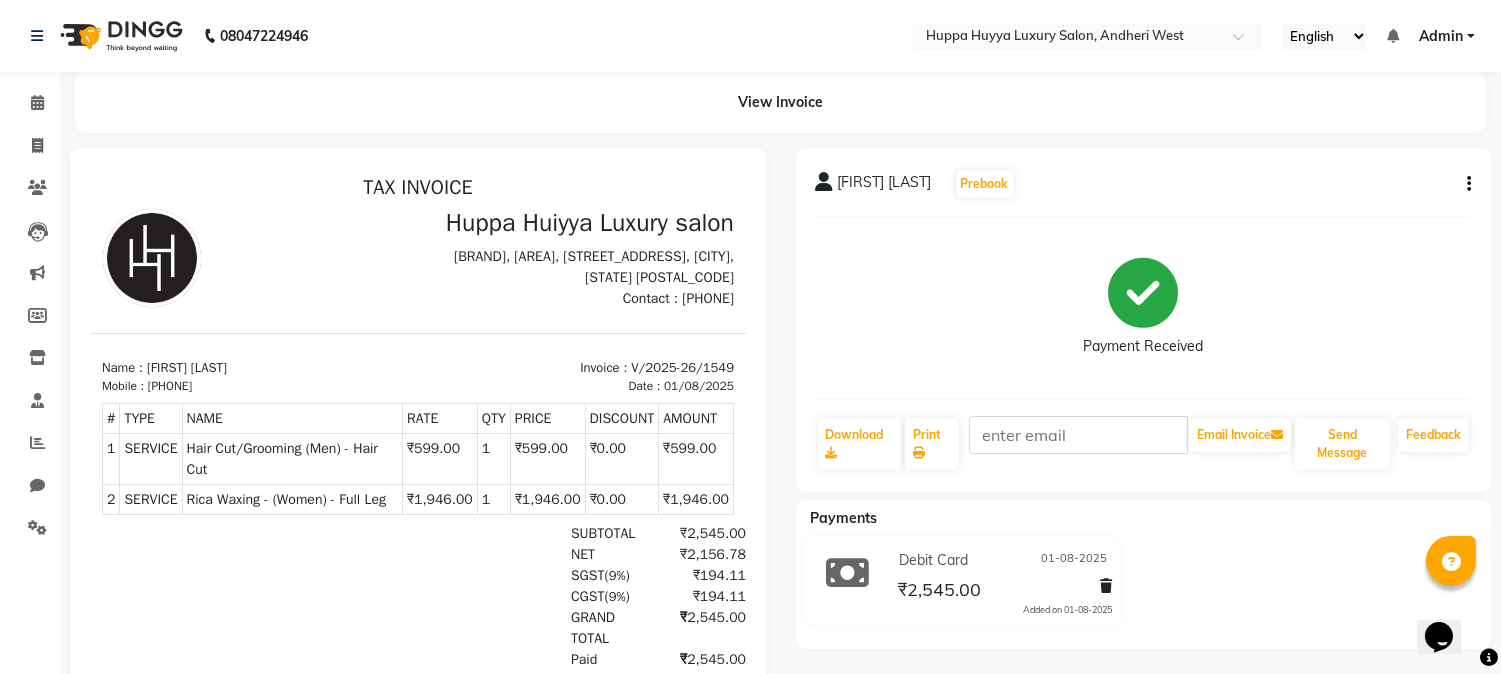 scroll, scrollTop: 201, scrollLeft: 0, axis: vertical 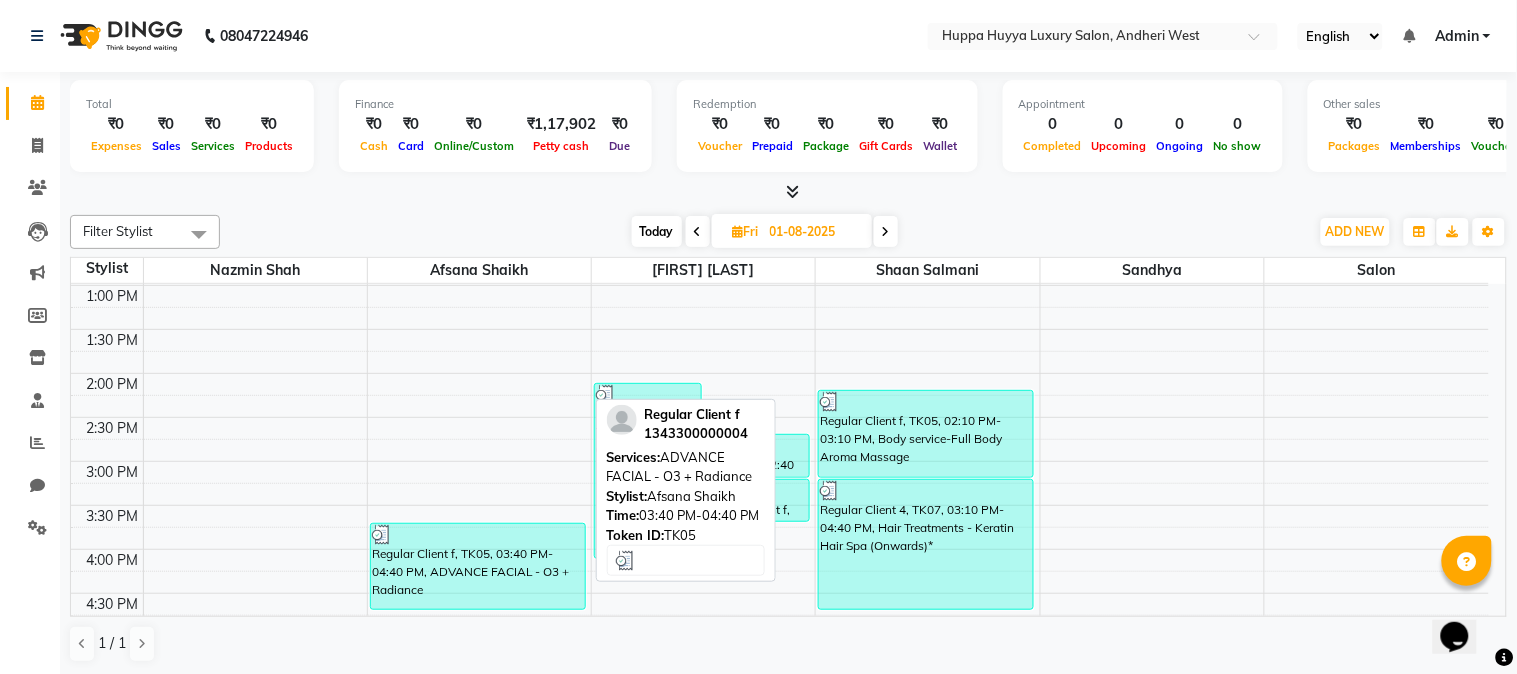 click on "Regular Client f, TK05, 03:40 PM-04:40 PM, ADVANCE FACIAL - O3 + Radiance" at bounding box center [478, 566] 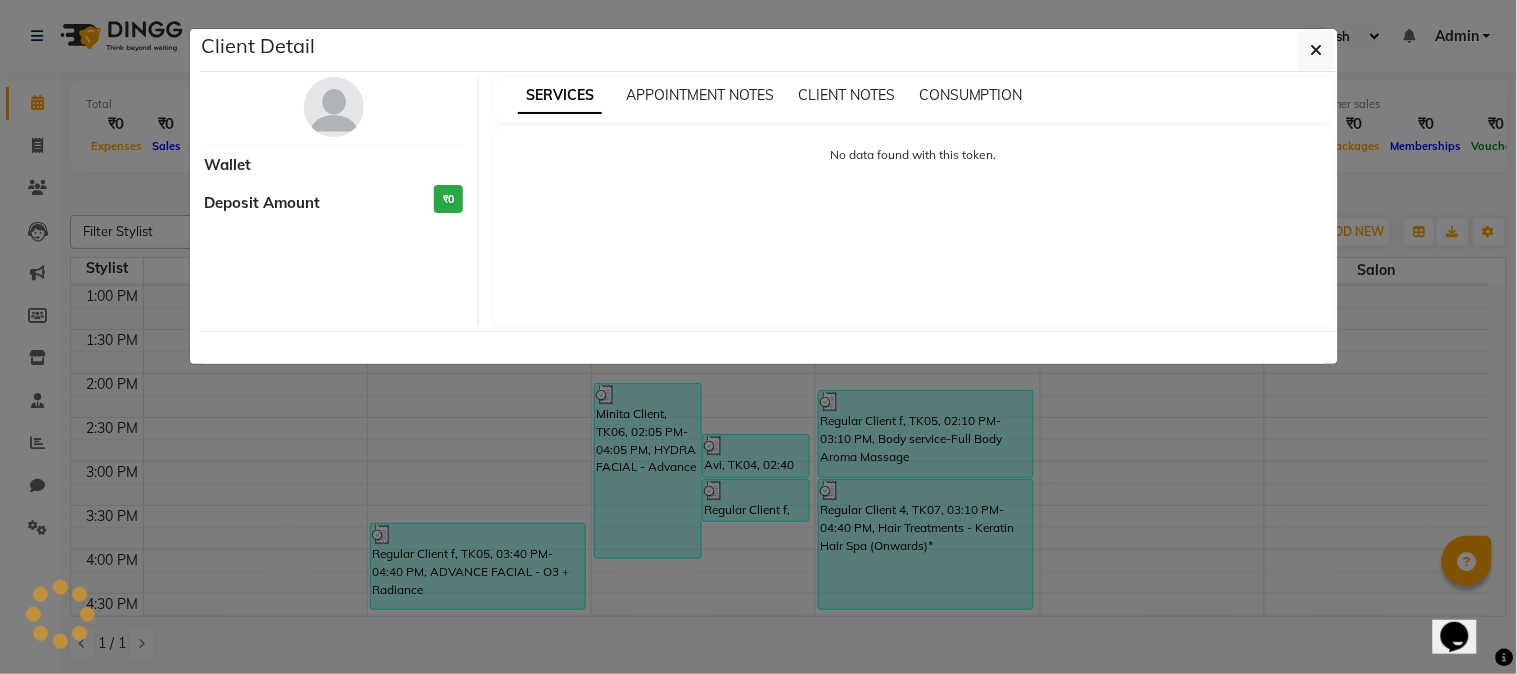 select on "3" 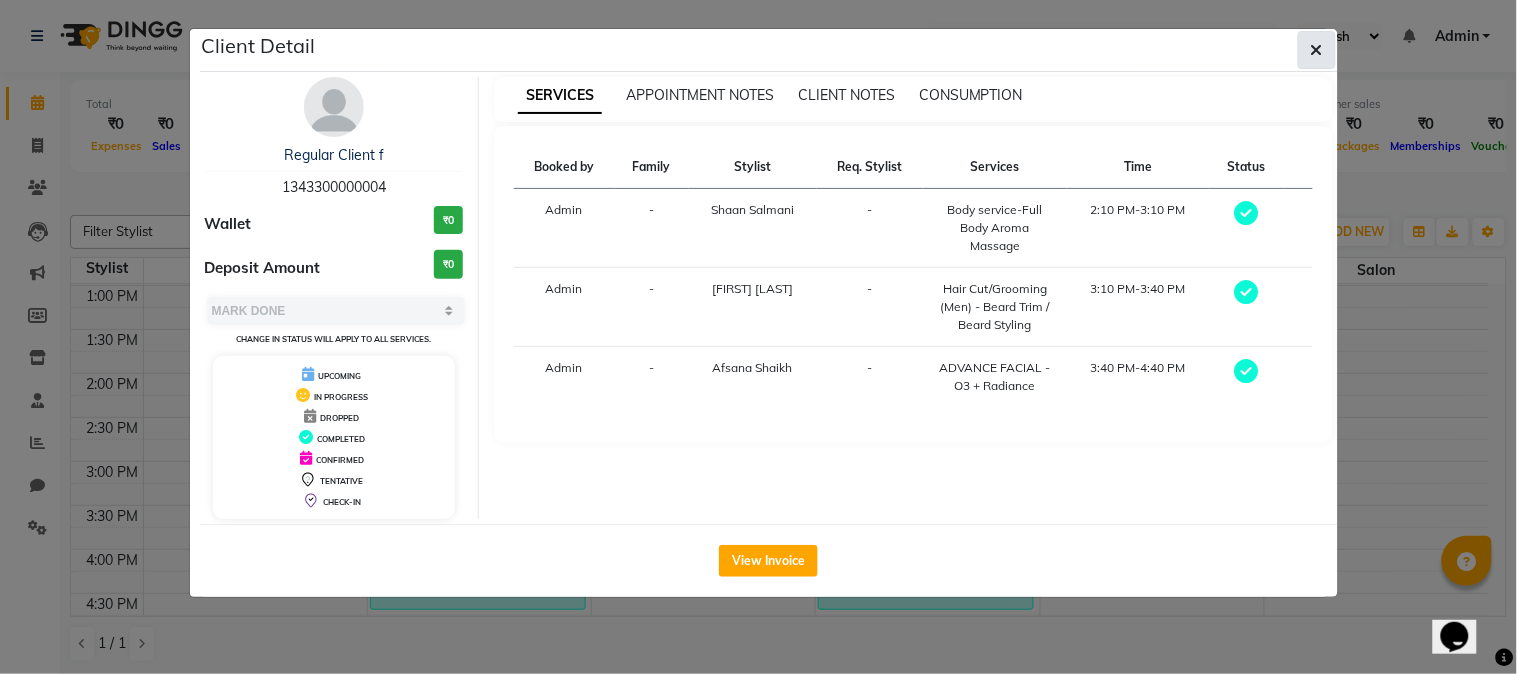 click 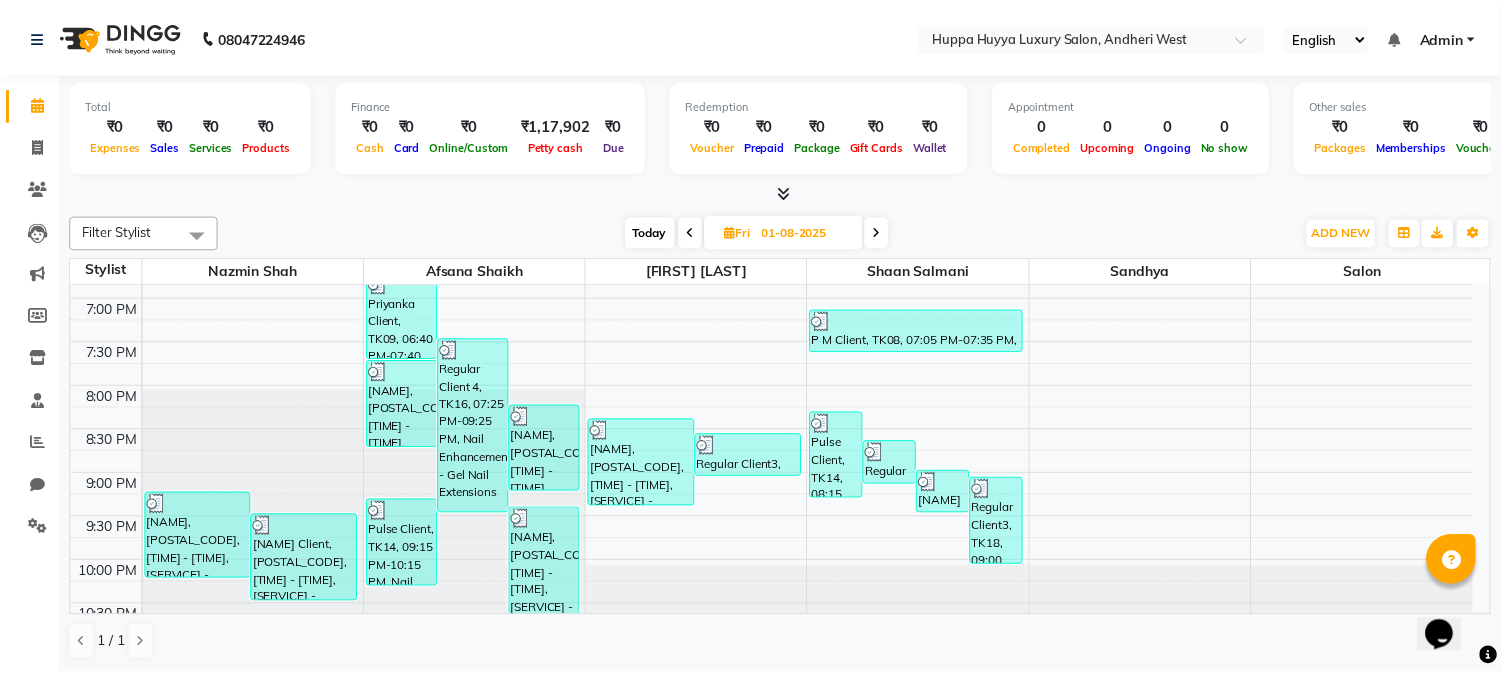 scroll, scrollTop: 905, scrollLeft: 0, axis: vertical 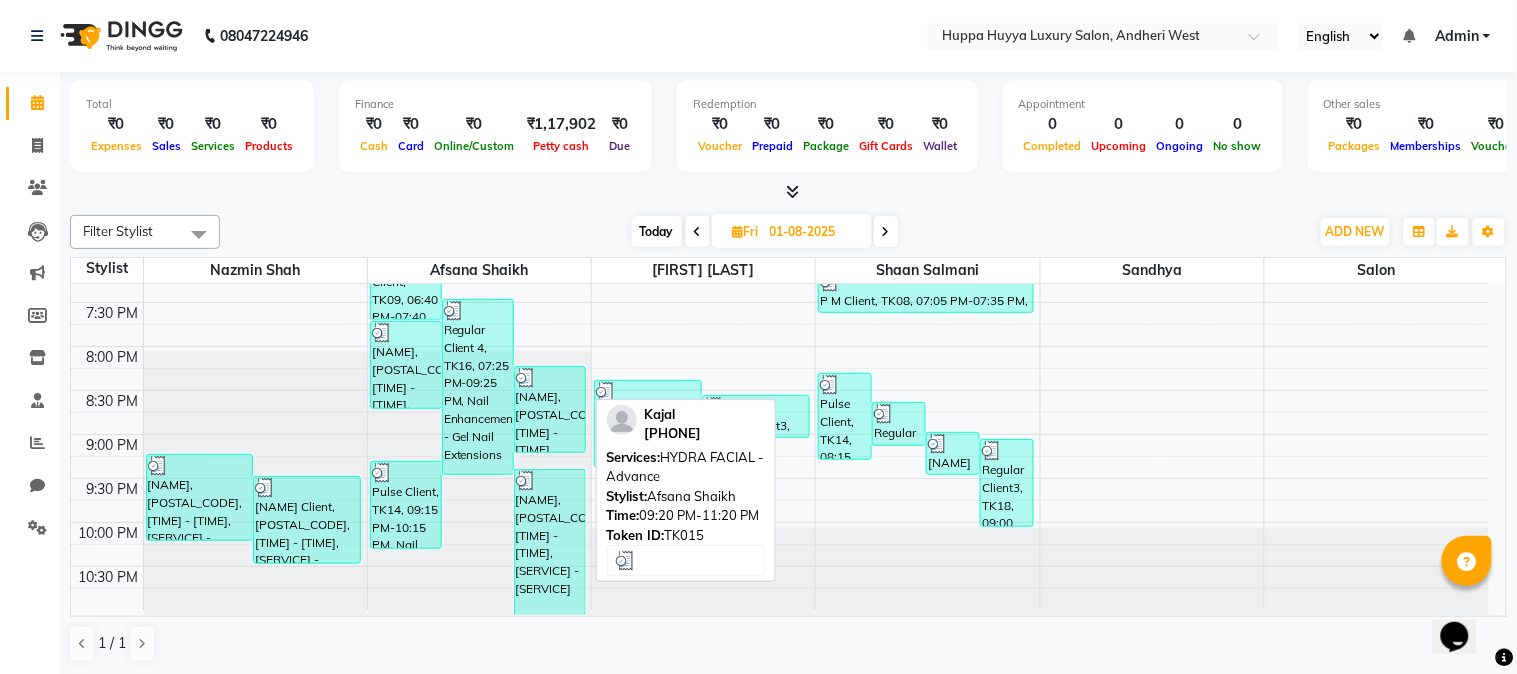 click on "[NAME], [POSTAL_CODE], [TIME] - [TIME], [SERVICE] - [SERVICE]" at bounding box center (550, 542) 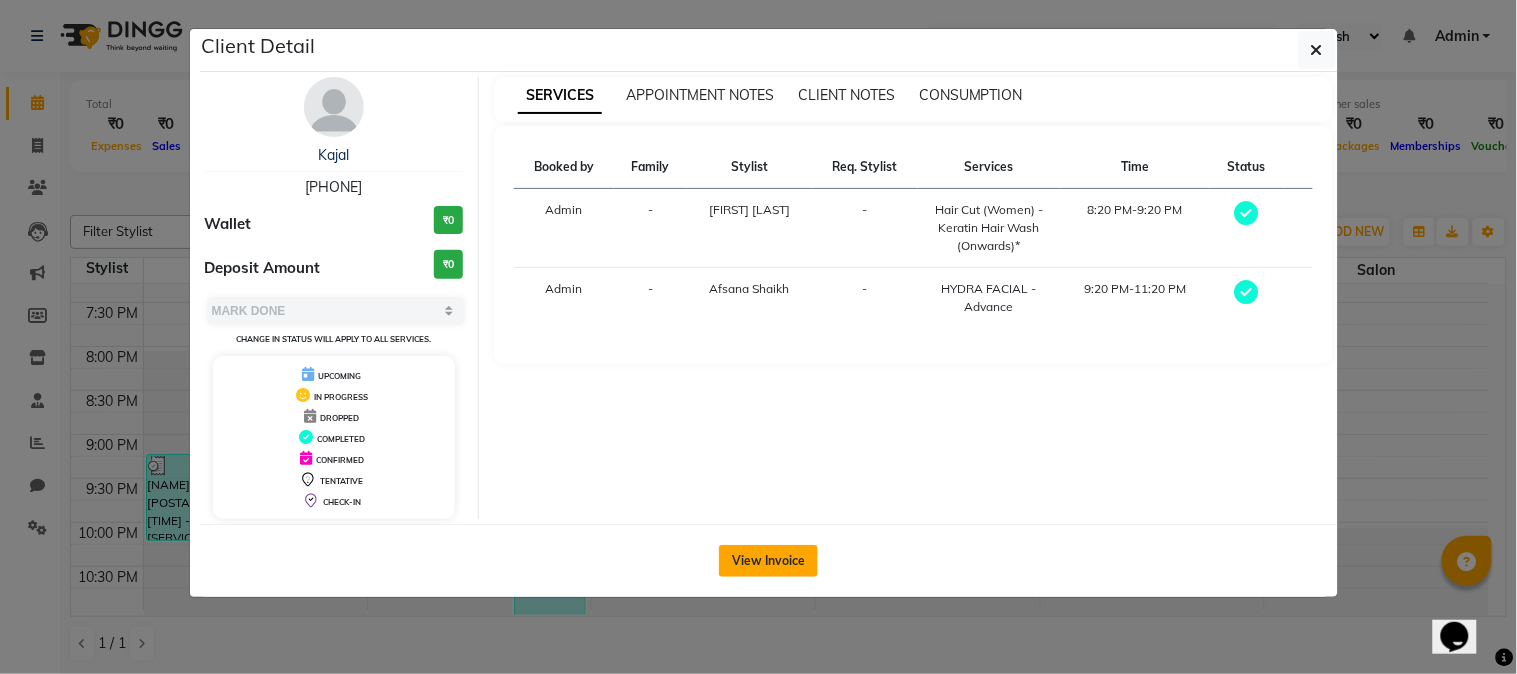 click on "View Invoice" 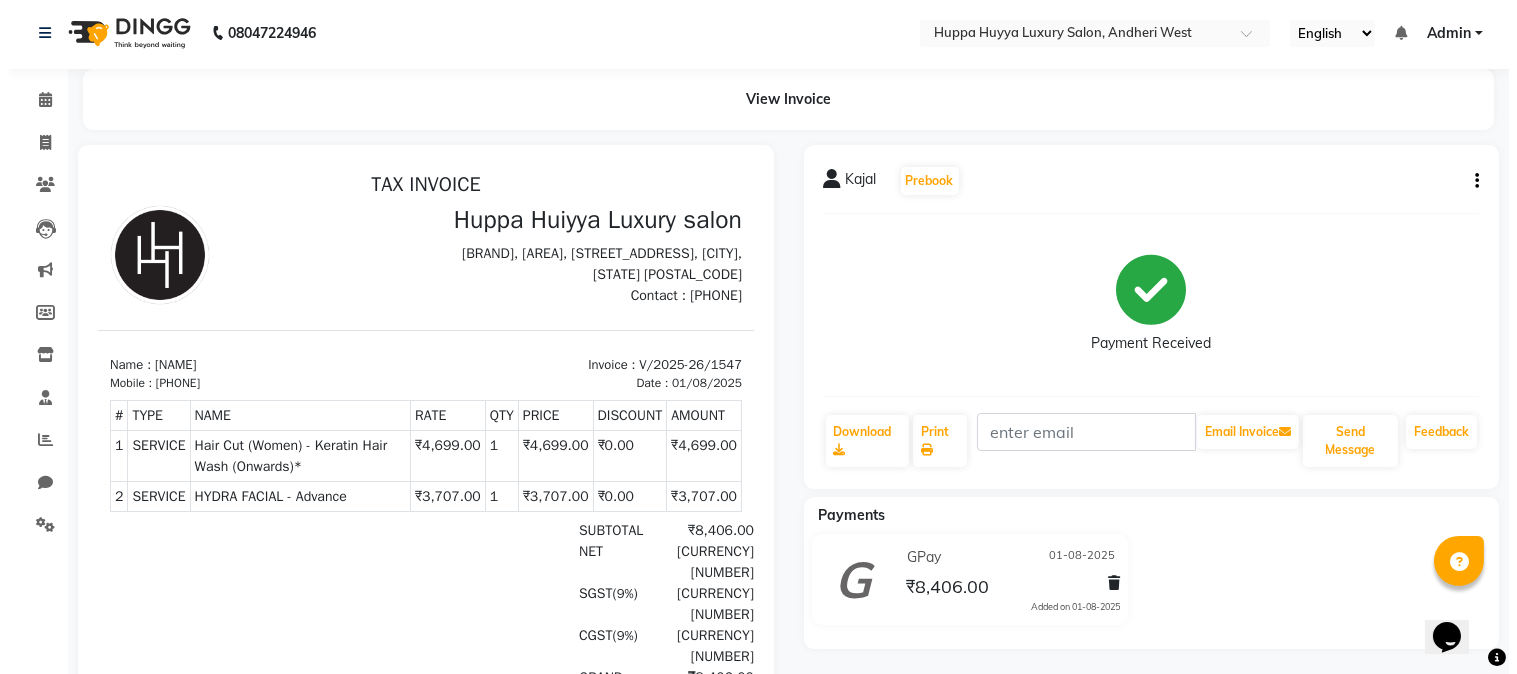 scroll, scrollTop: 0, scrollLeft: 0, axis: both 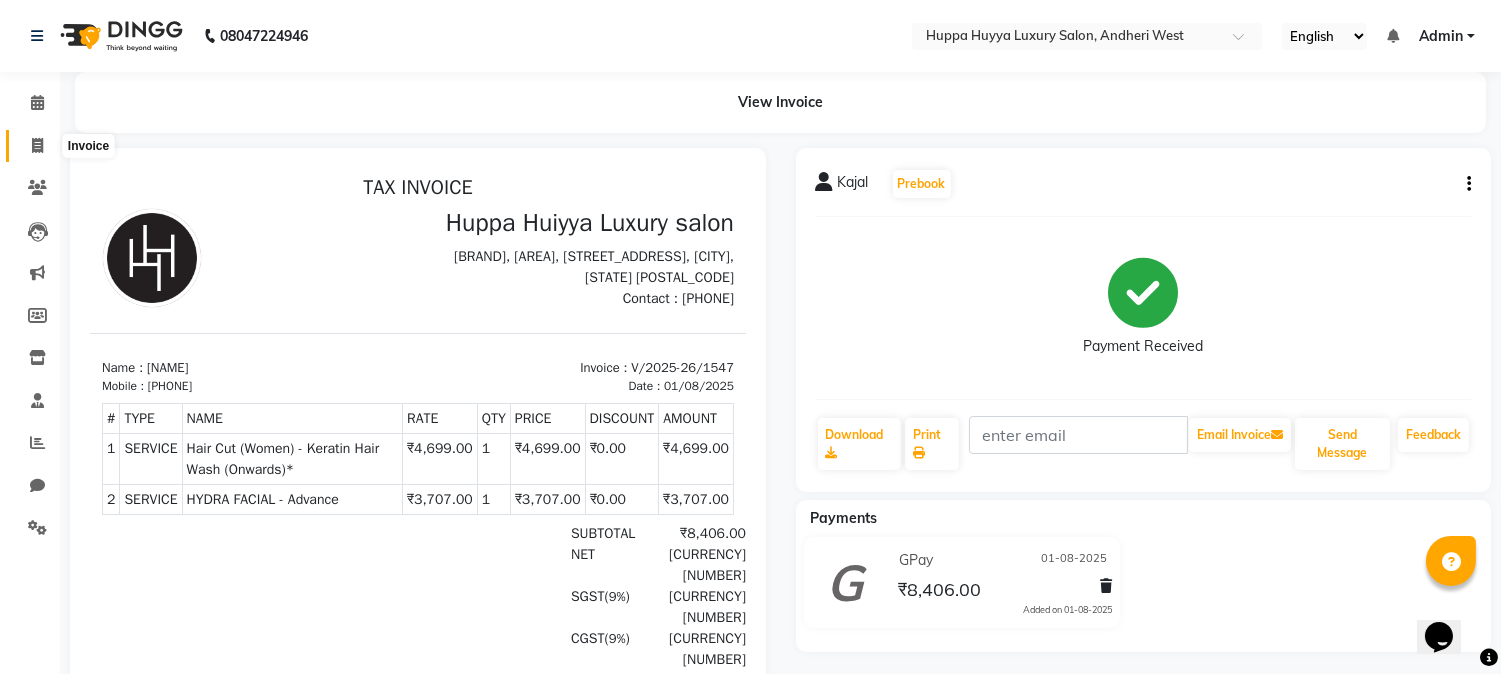 click 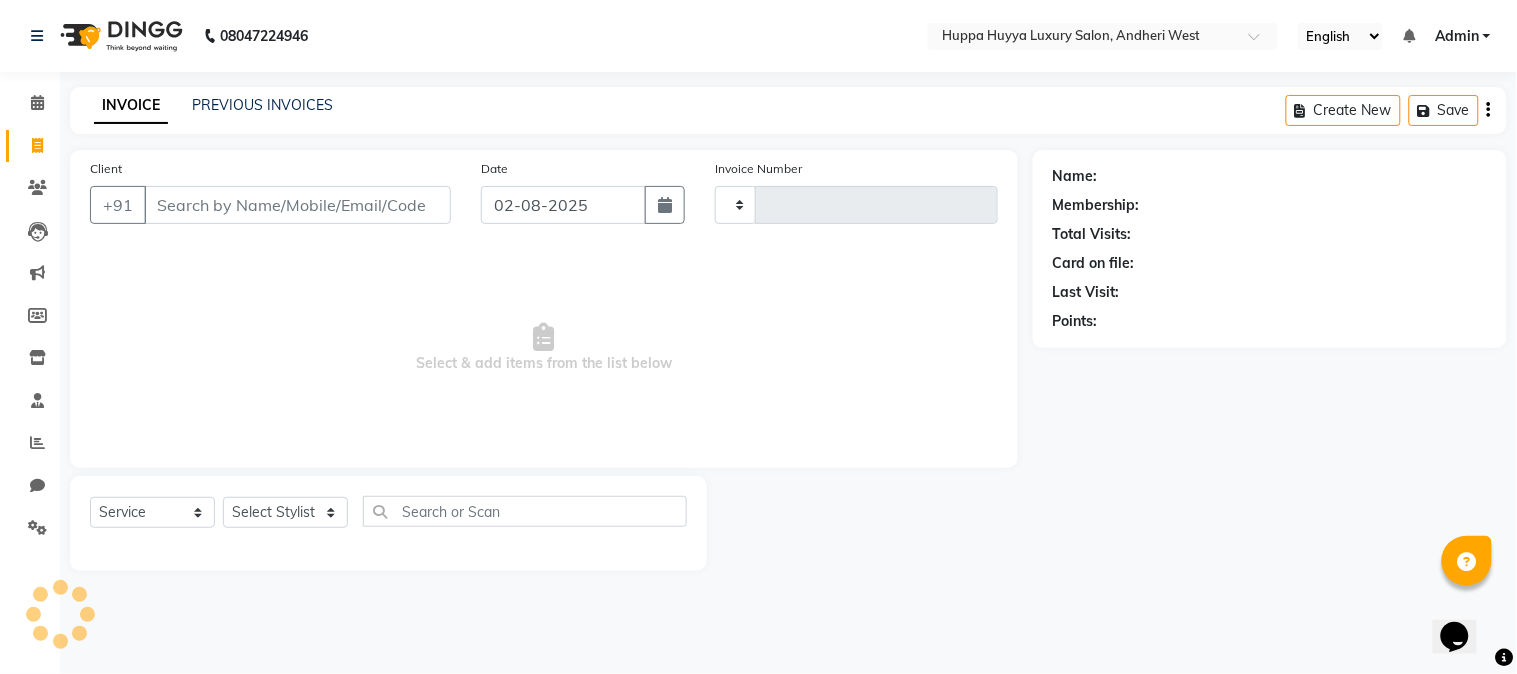 type on "1551" 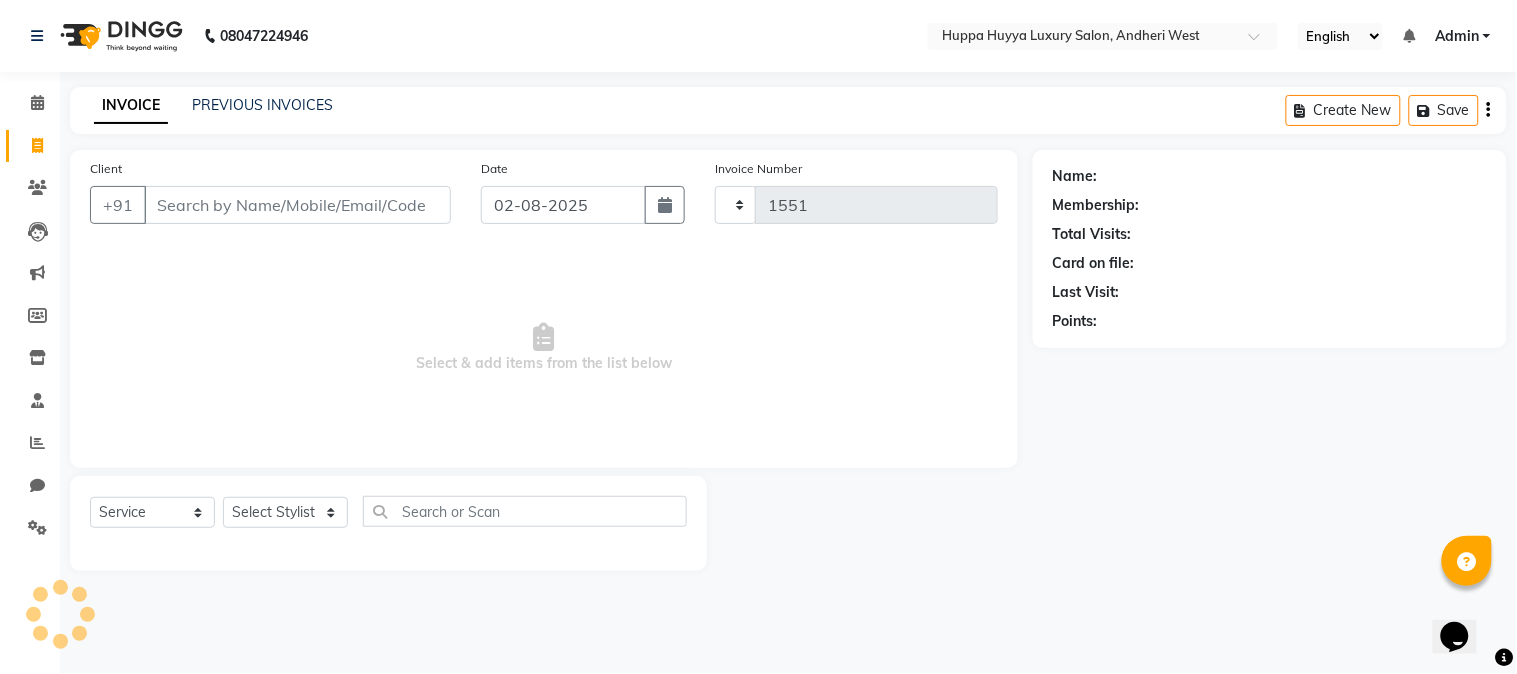 select on "7752" 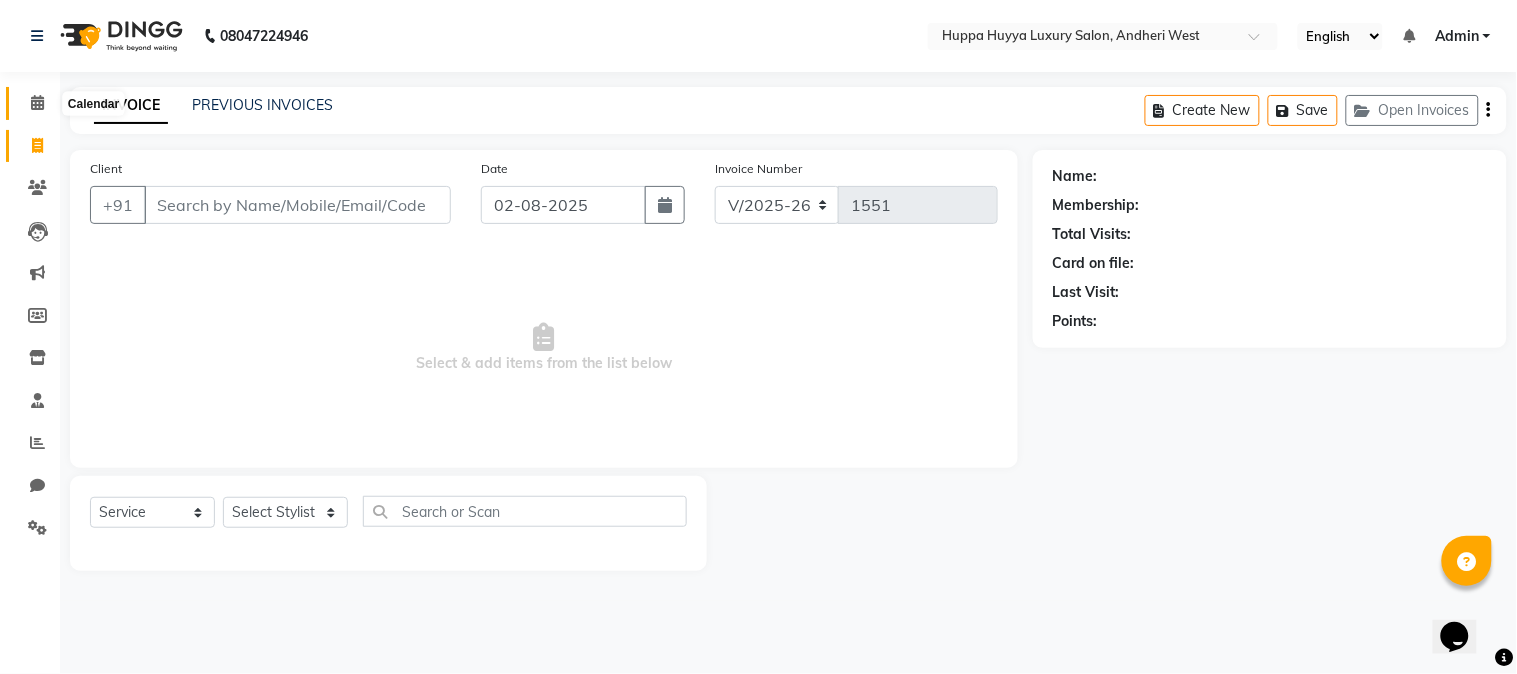 click 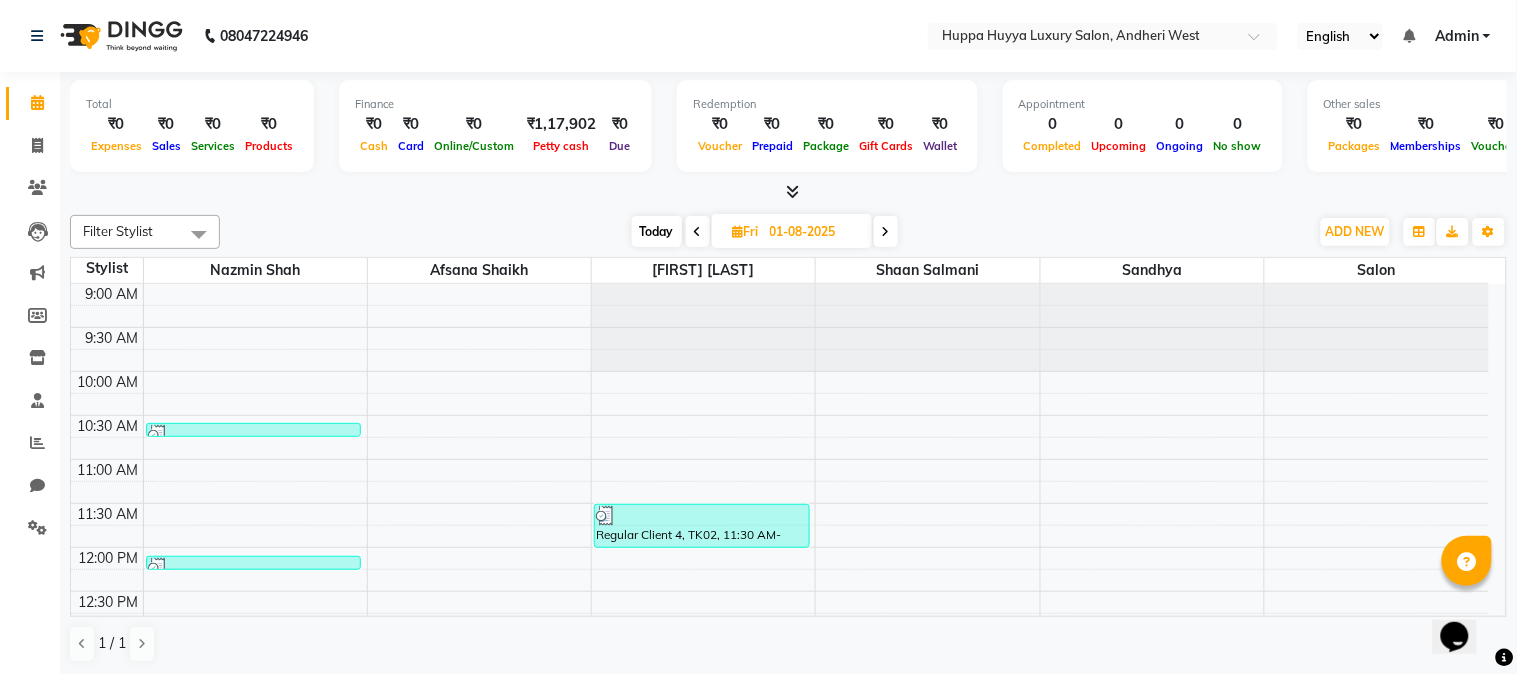 click at bounding box center [698, 232] 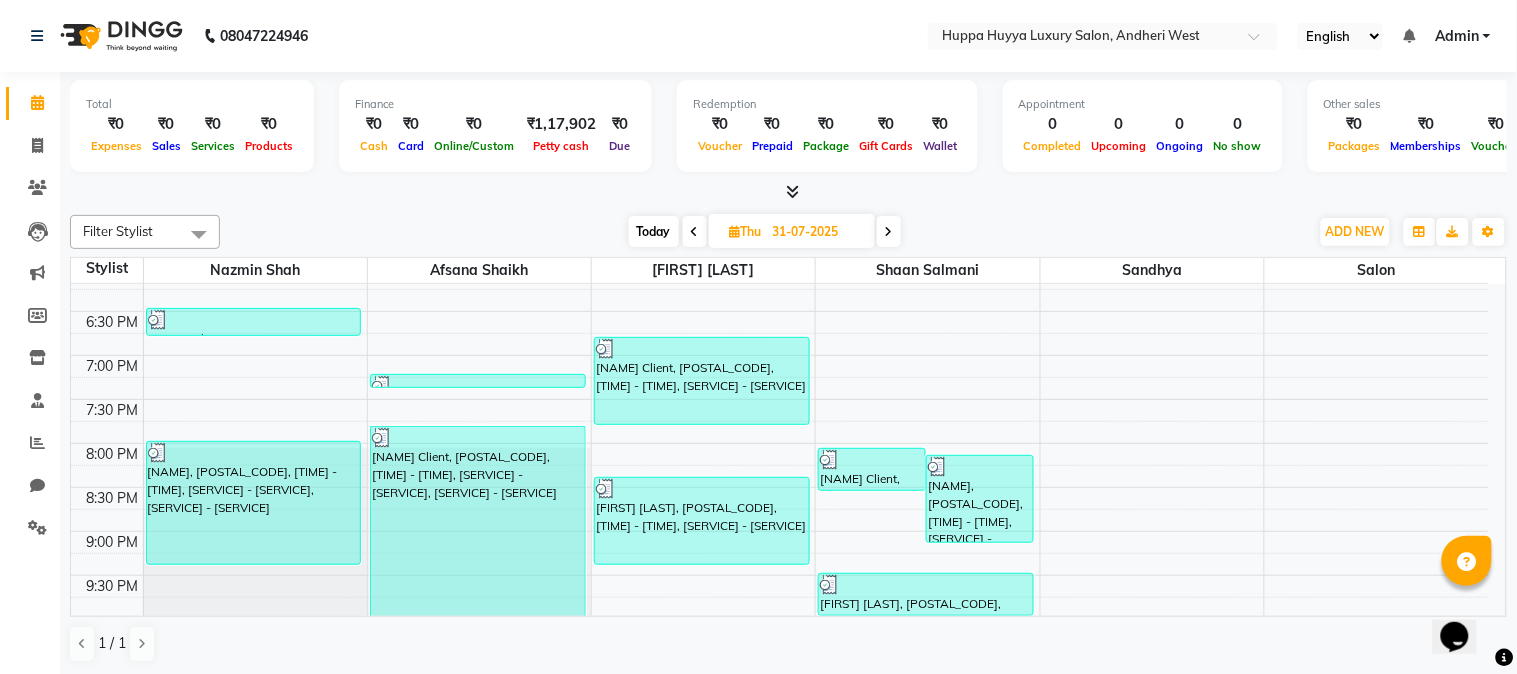 scroll, scrollTop: 905, scrollLeft: 0, axis: vertical 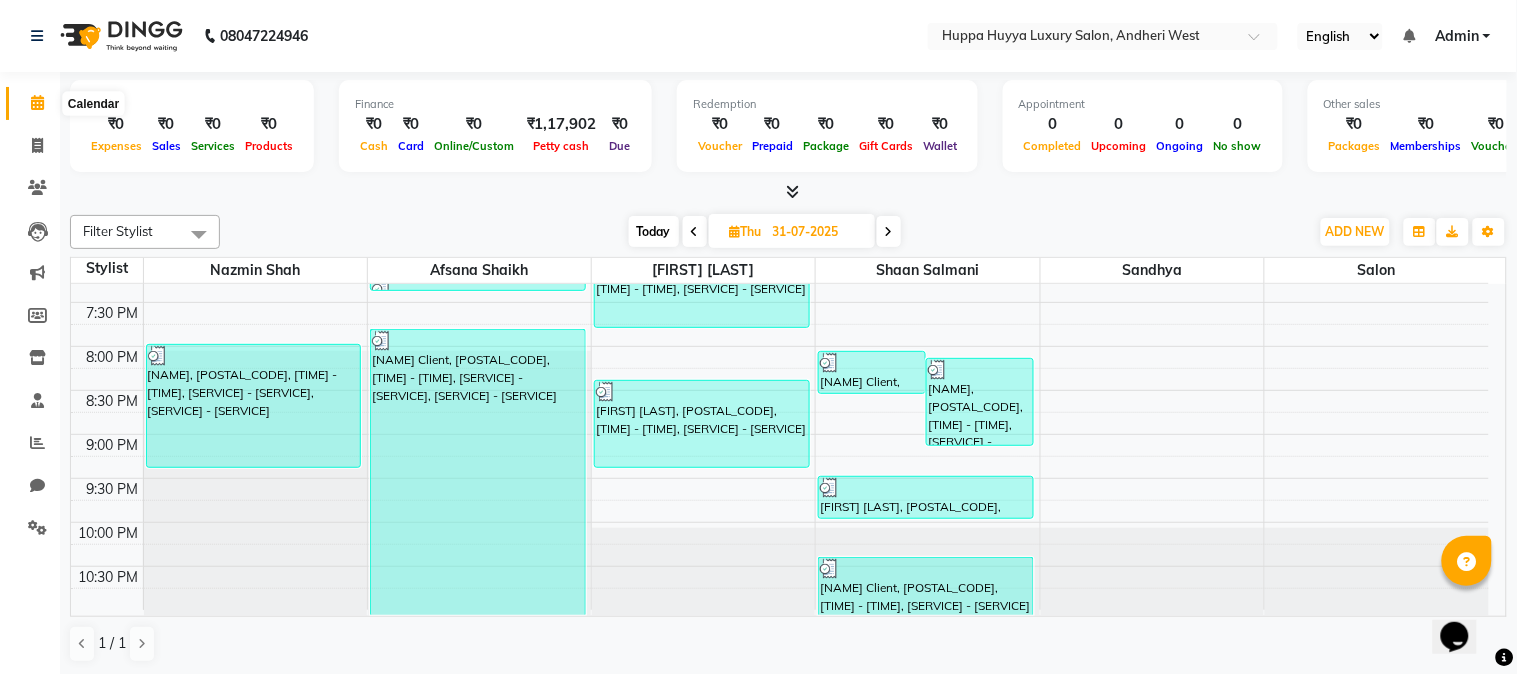 click 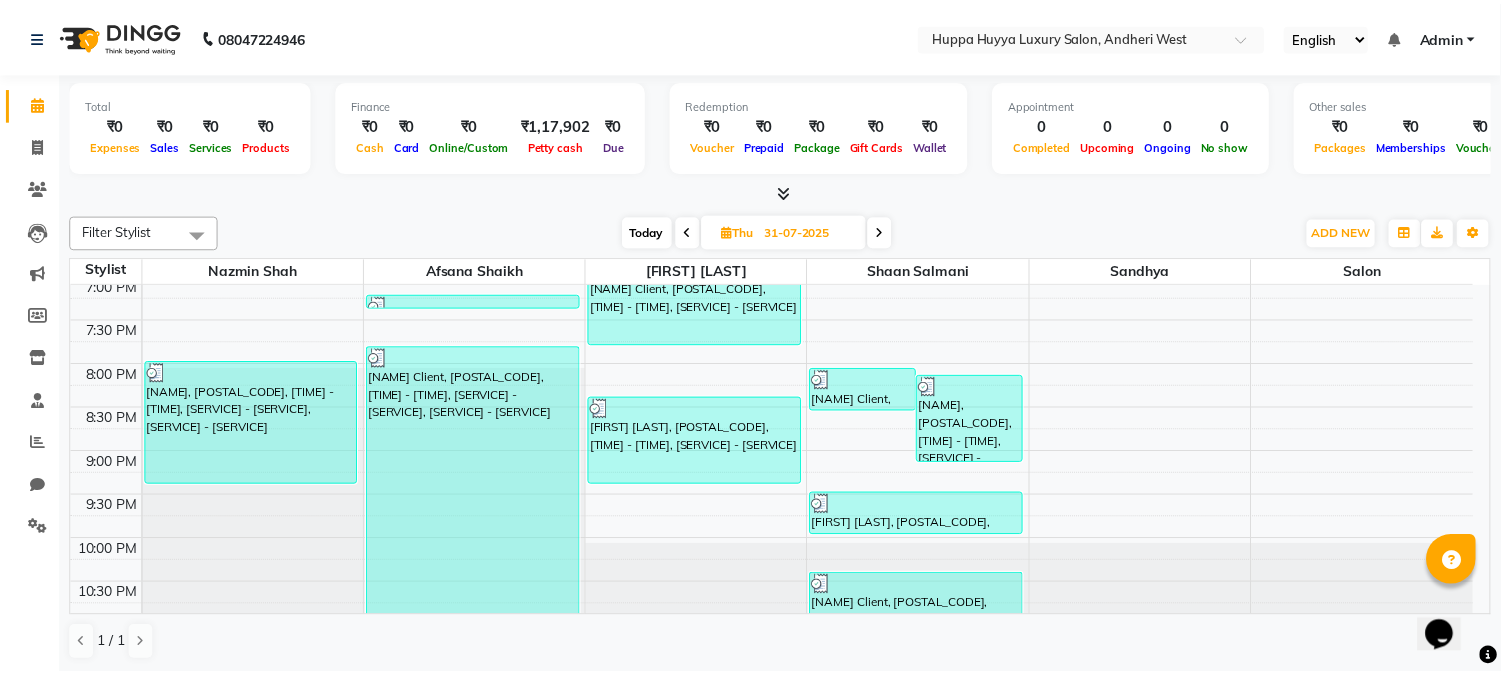 scroll, scrollTop: 905, scrollLeft: 0, axis: vertical 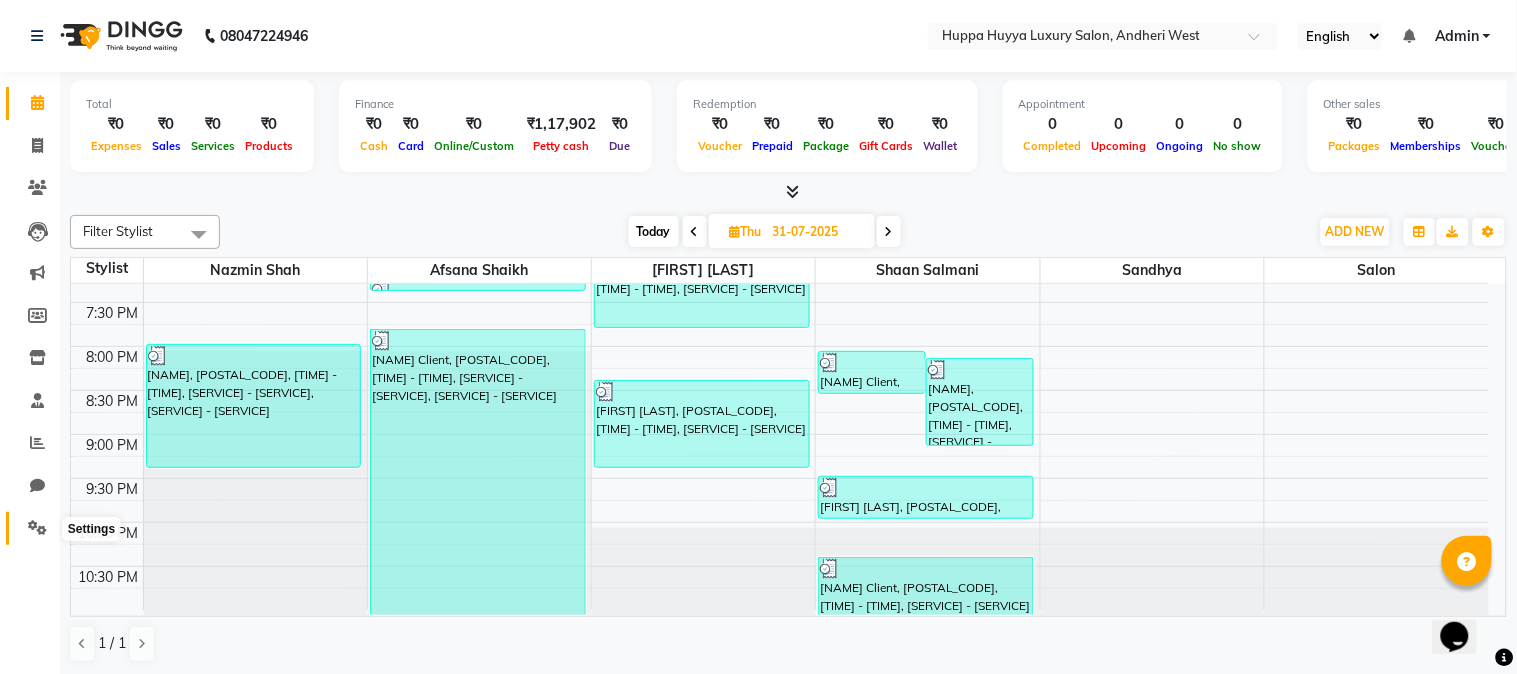 click 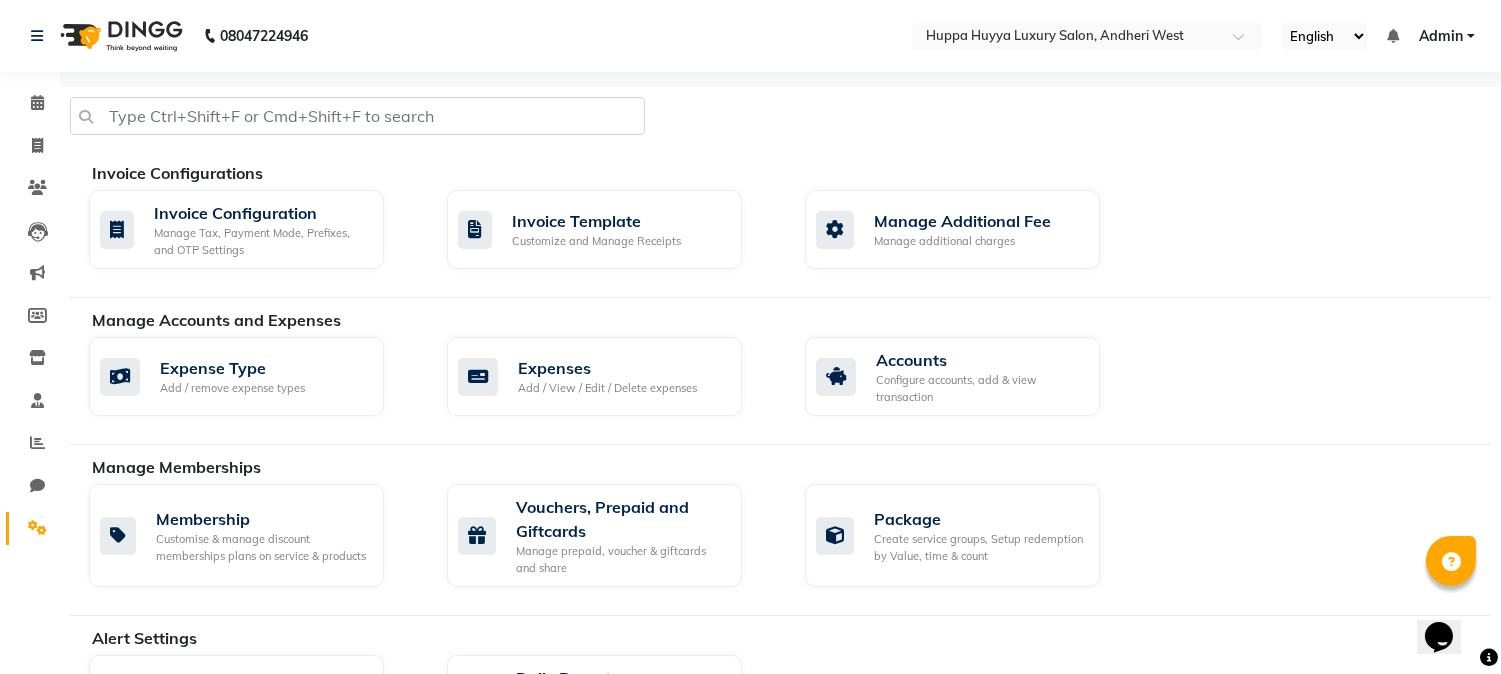 click on "Completed InProgress Upcoming Dropped Tentative Check-In Confirm" 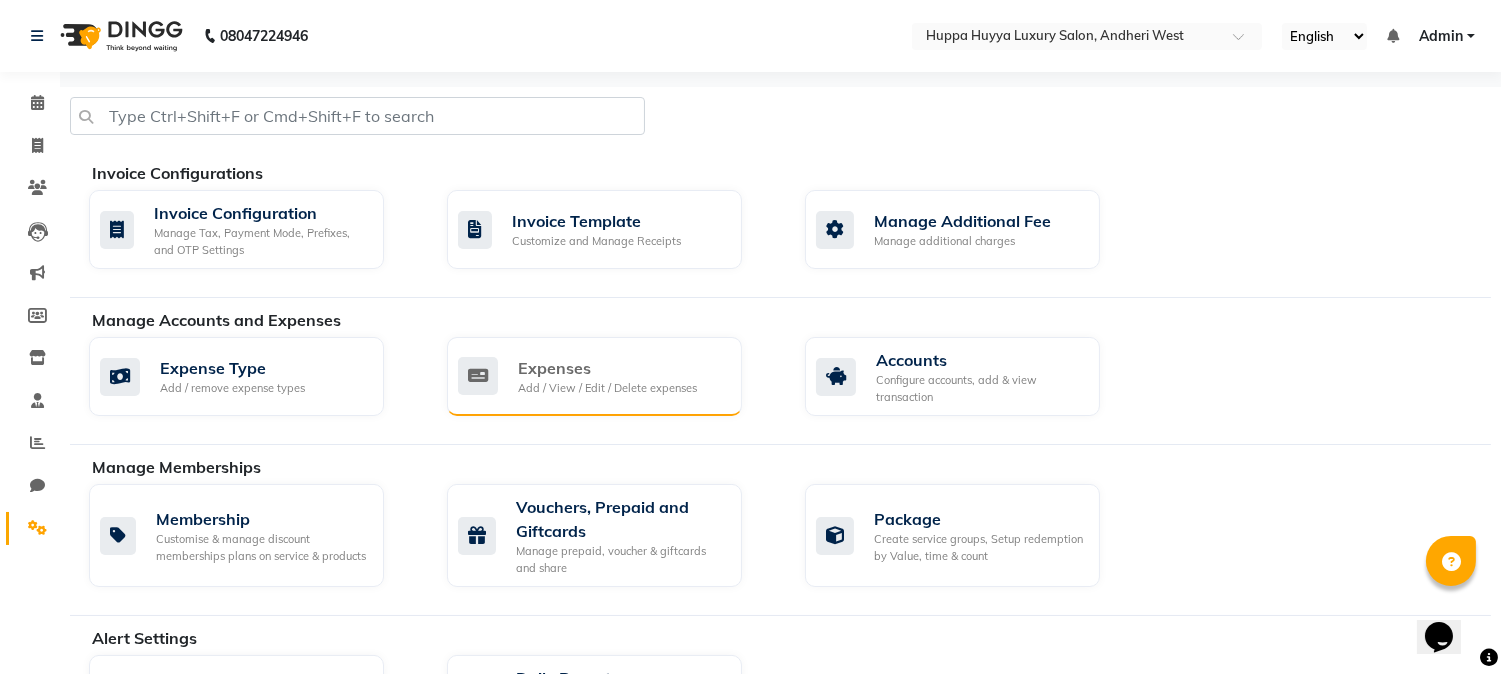click on "Add / View / Edit / Delete expenses" 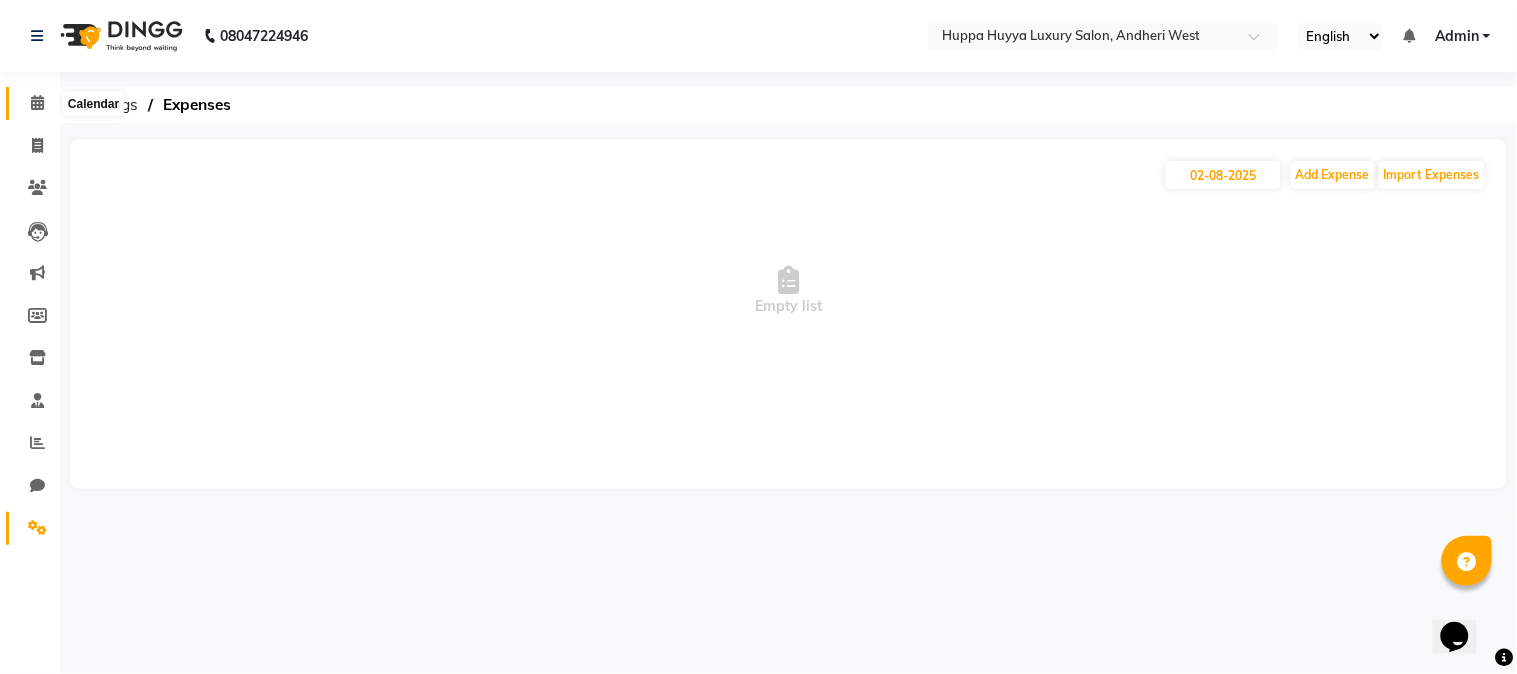 click 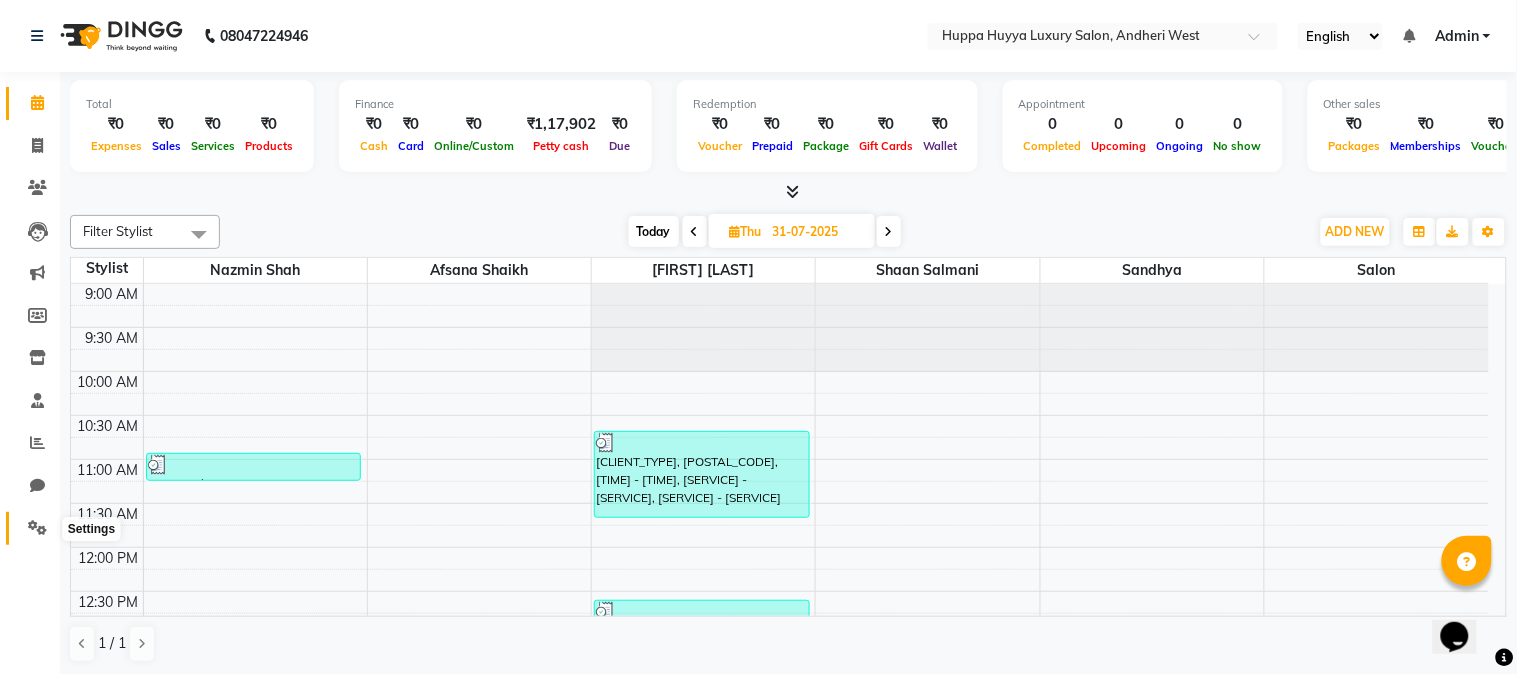 click 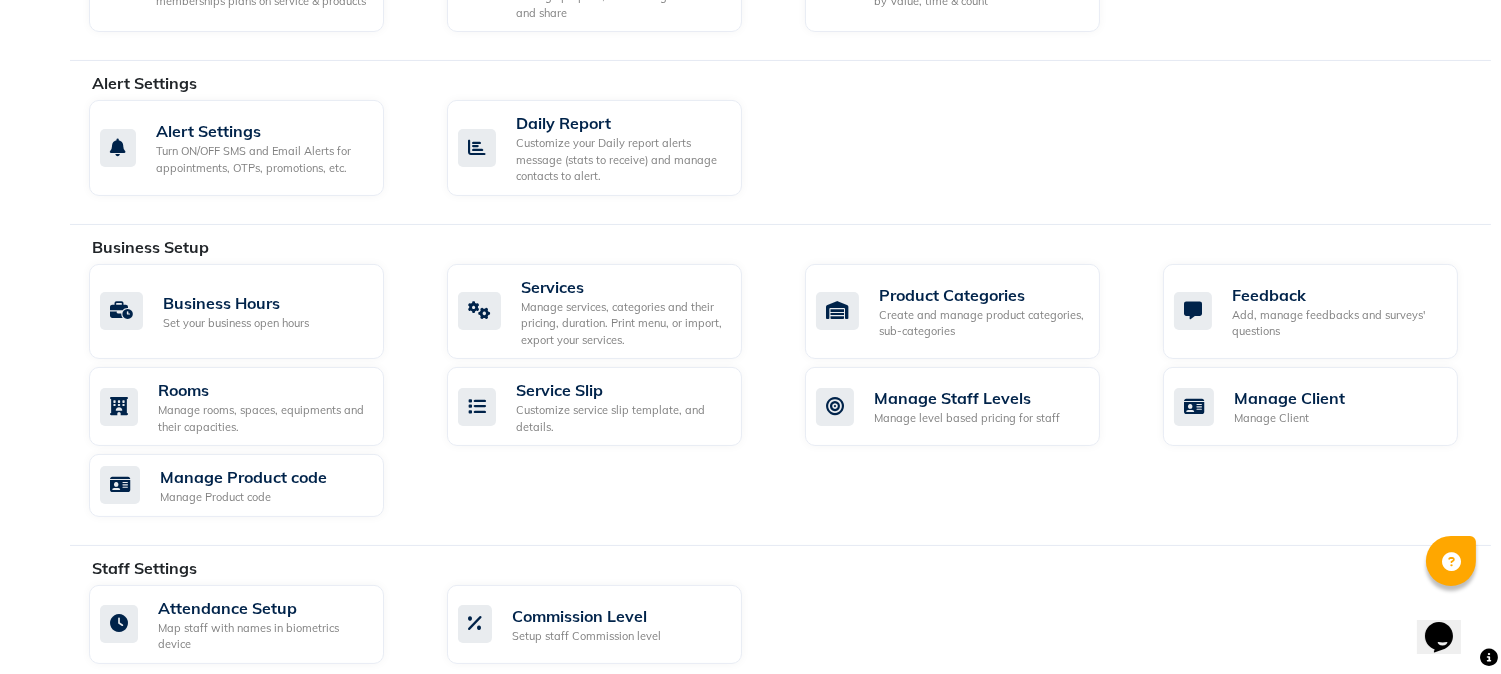 scroll, scrollTop: 666, scrollLeft: 0, axis: vertical 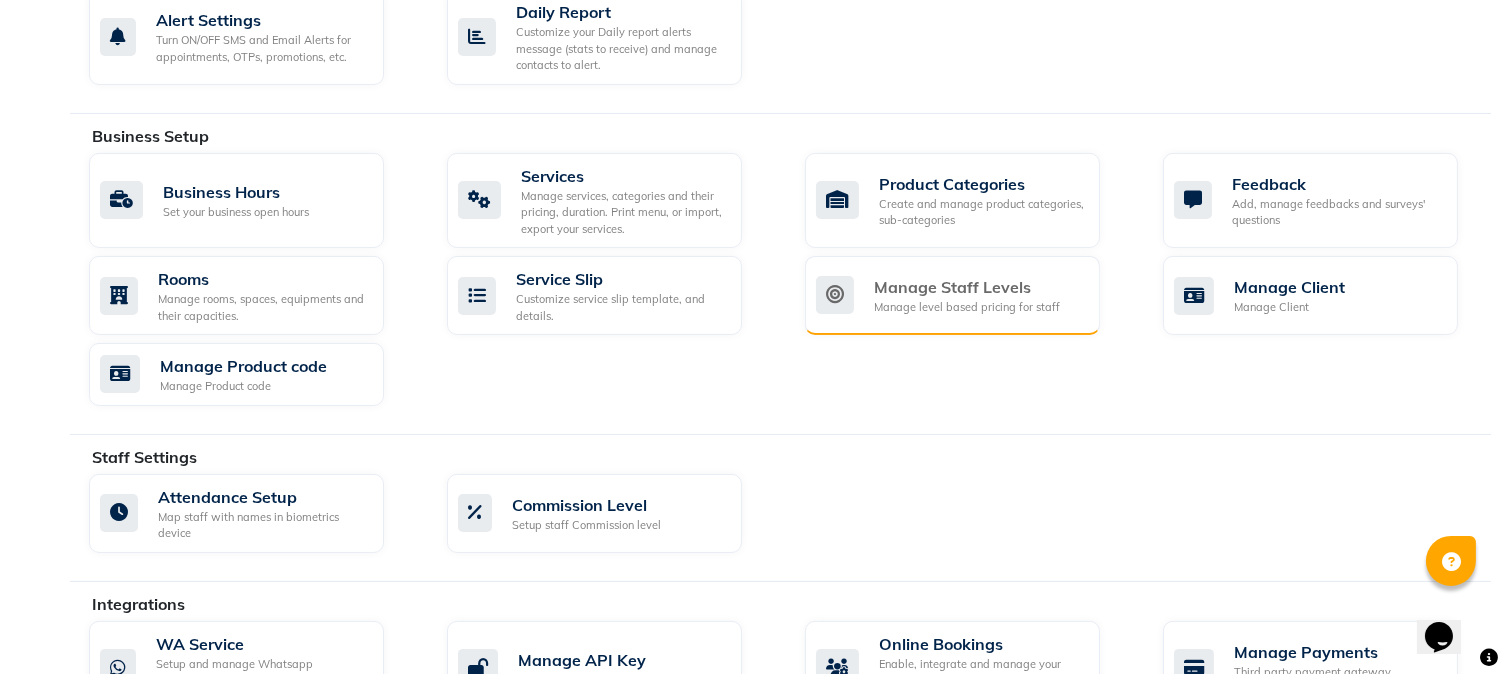 click on "Manage Staff Levels" 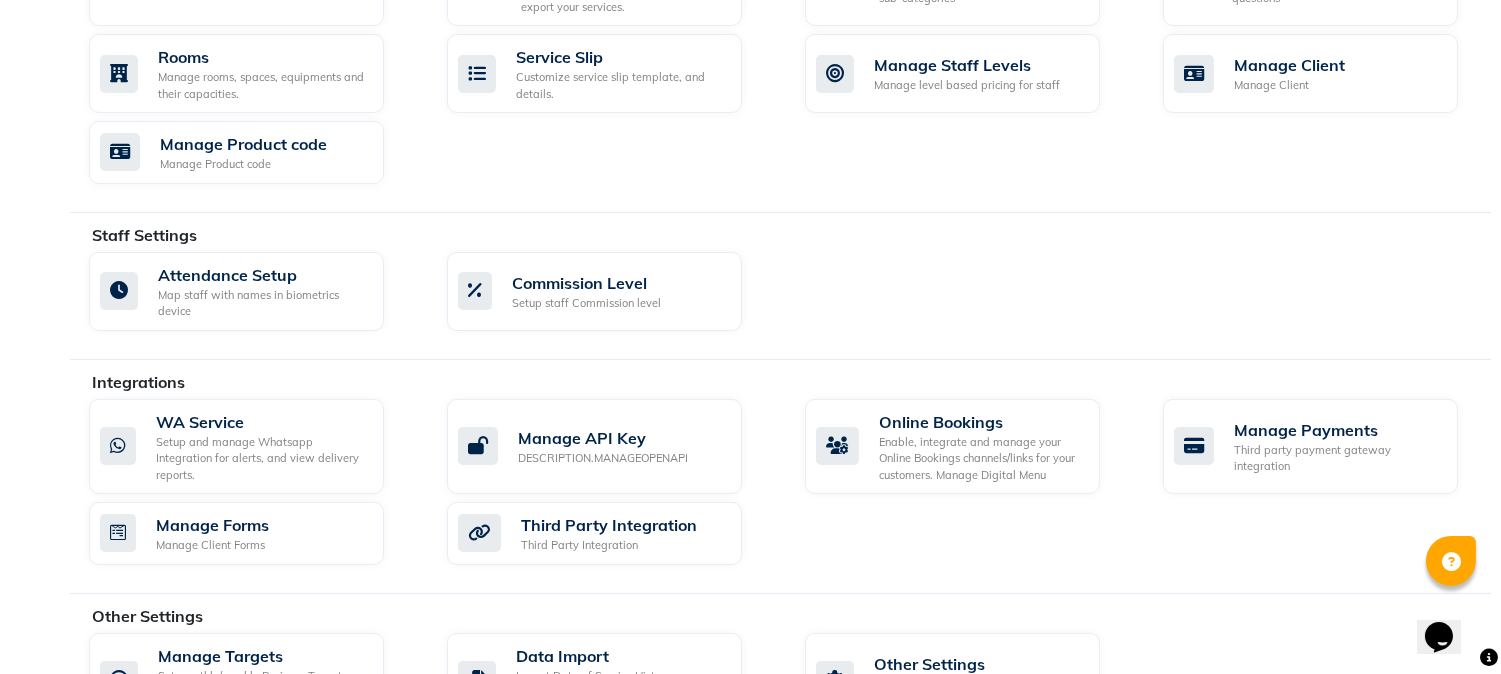scroll, scrollTop: 973, scrollLeft: 0, axis: vertical 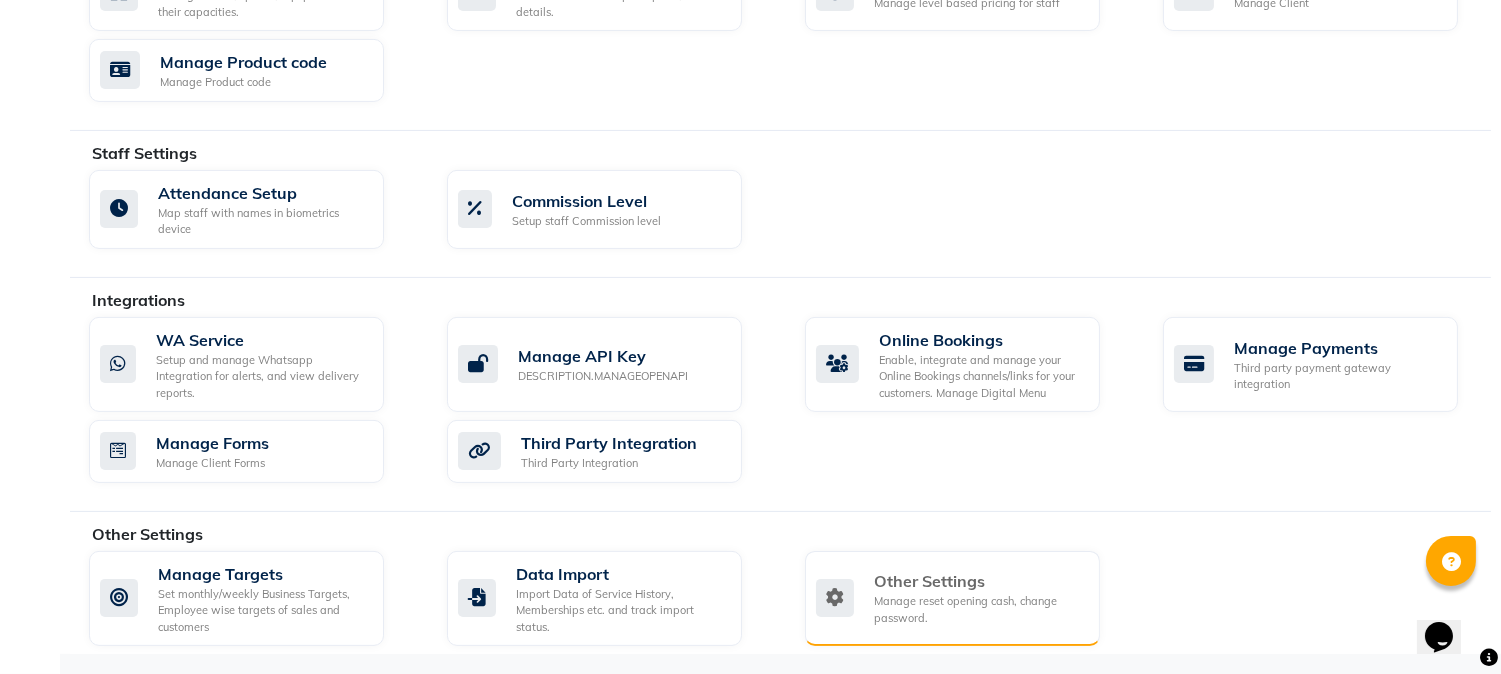 click on "Manage reset opening cash, change password." 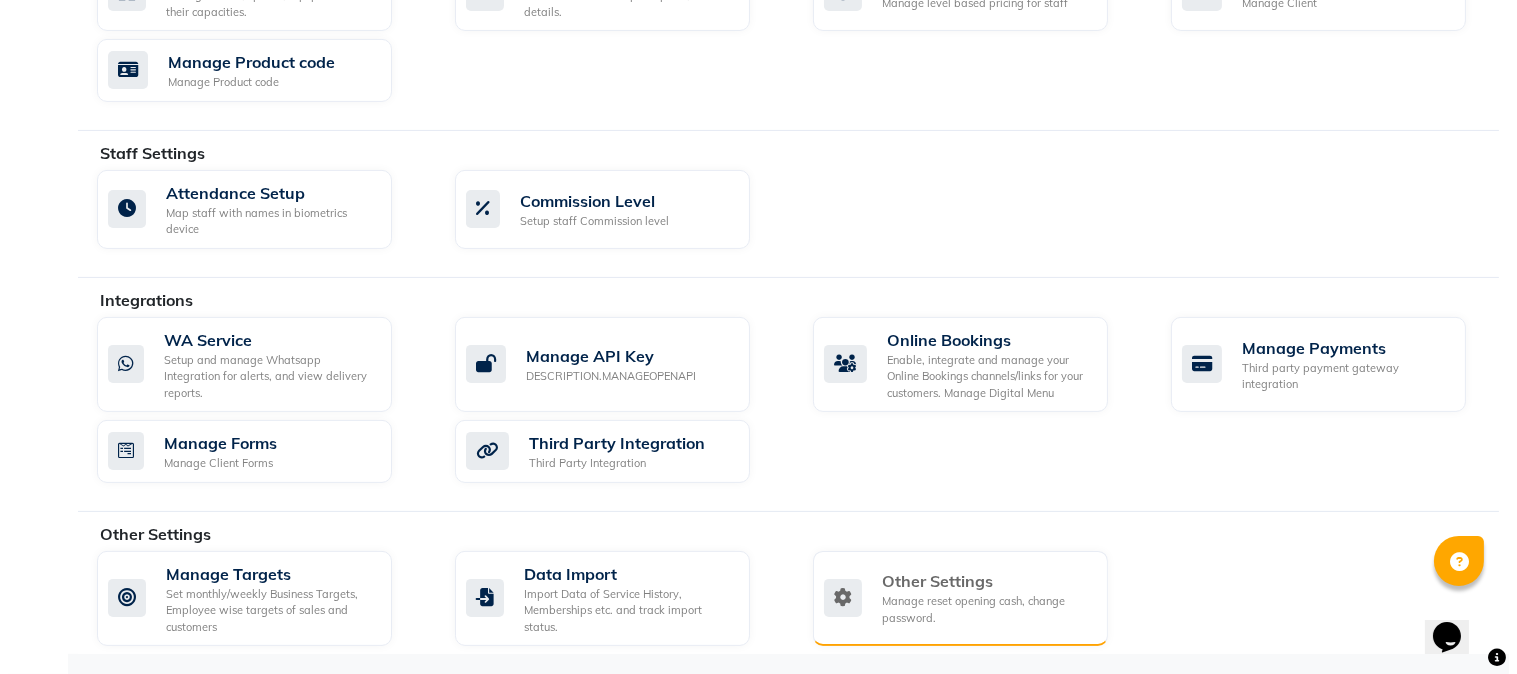 scroll, scrollTop: 0, scrollLeft: 0, axis: both 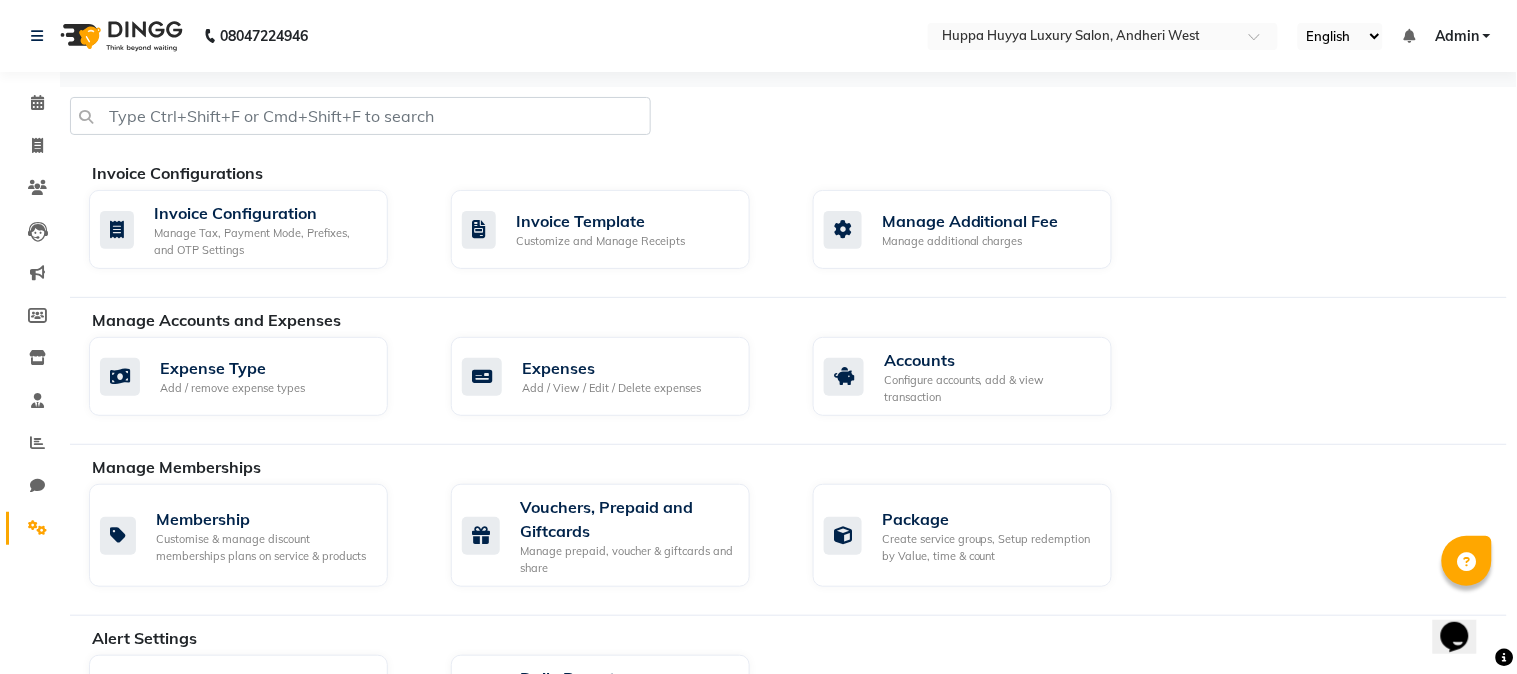 select on "2: 15" 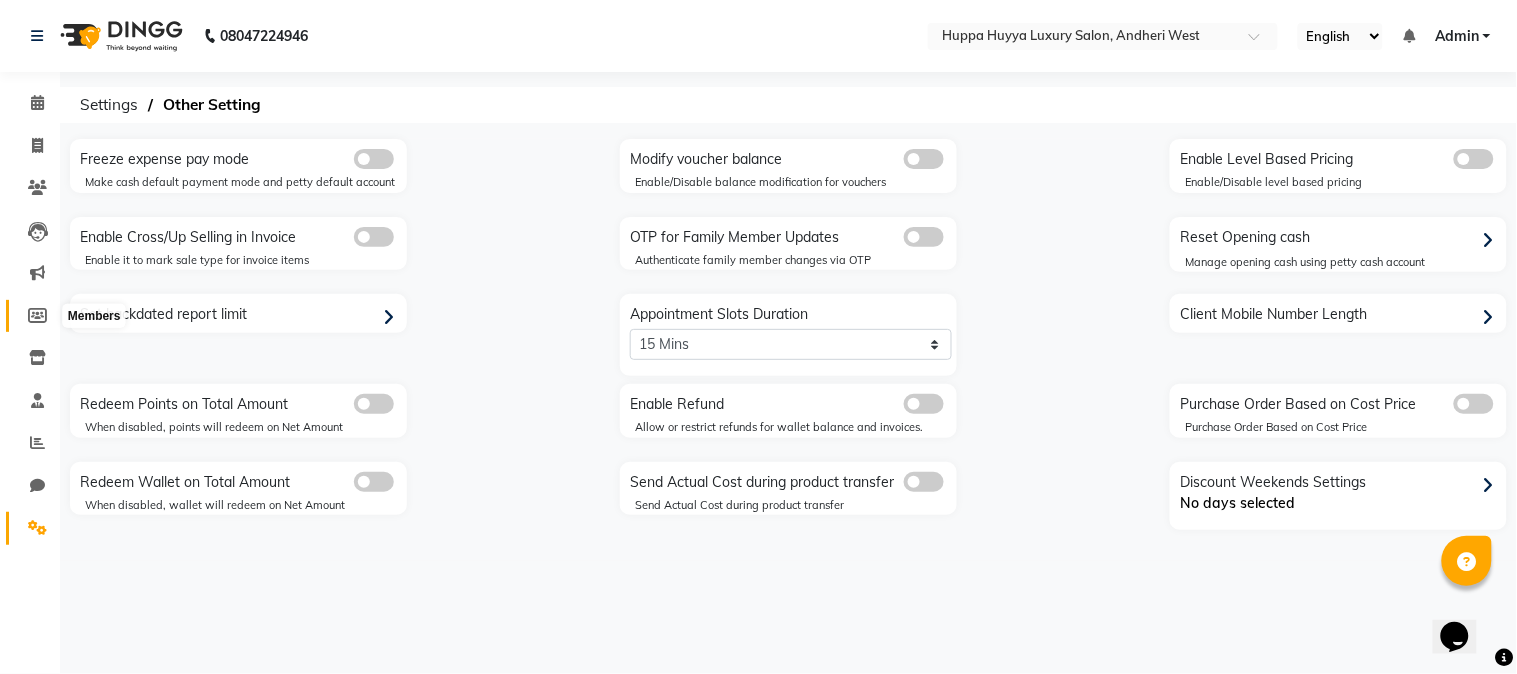 click 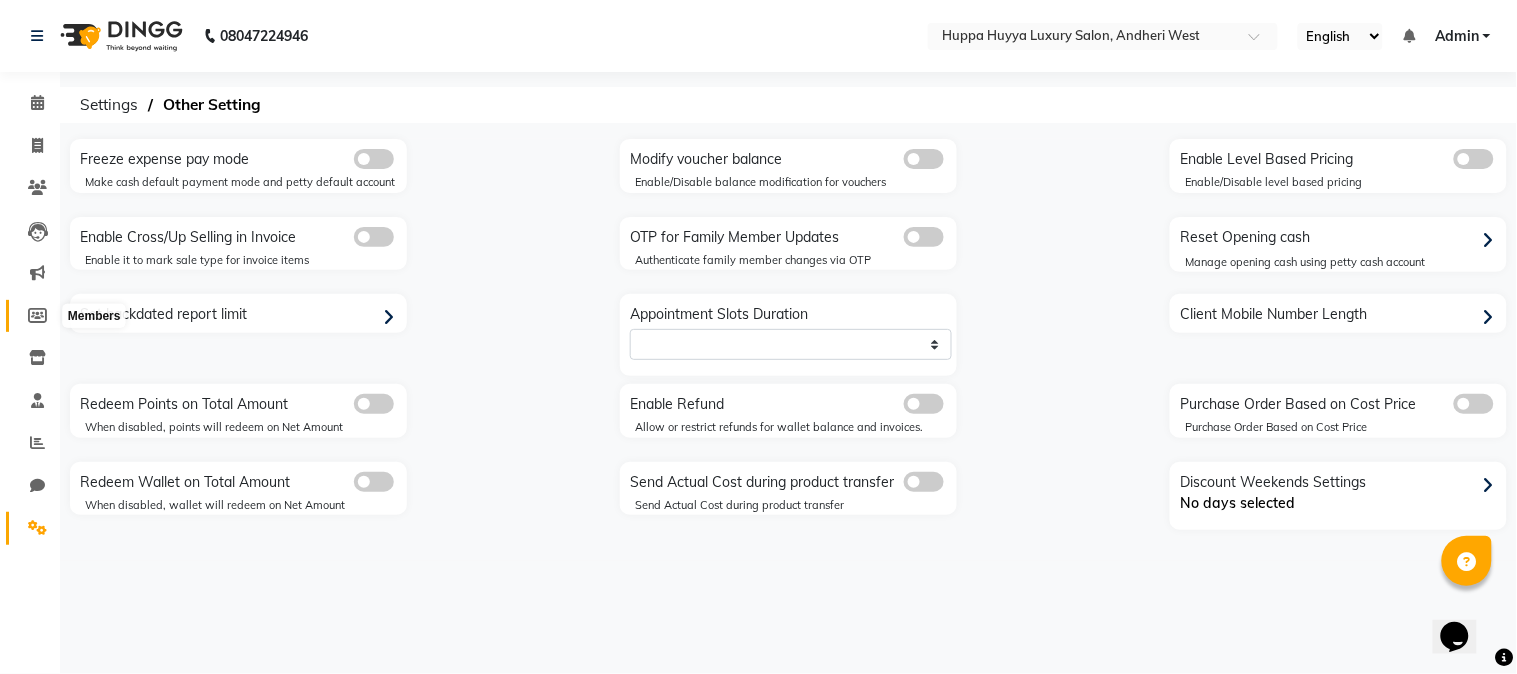 select 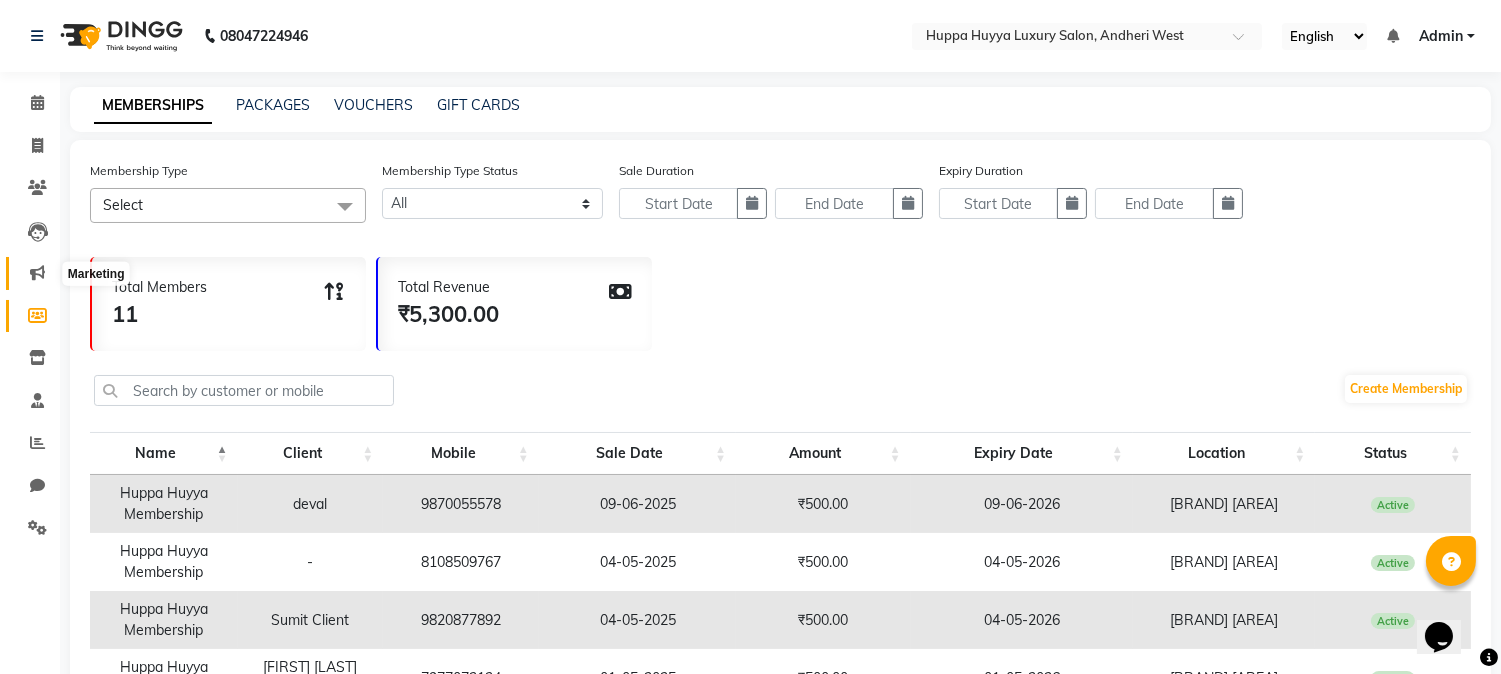 click 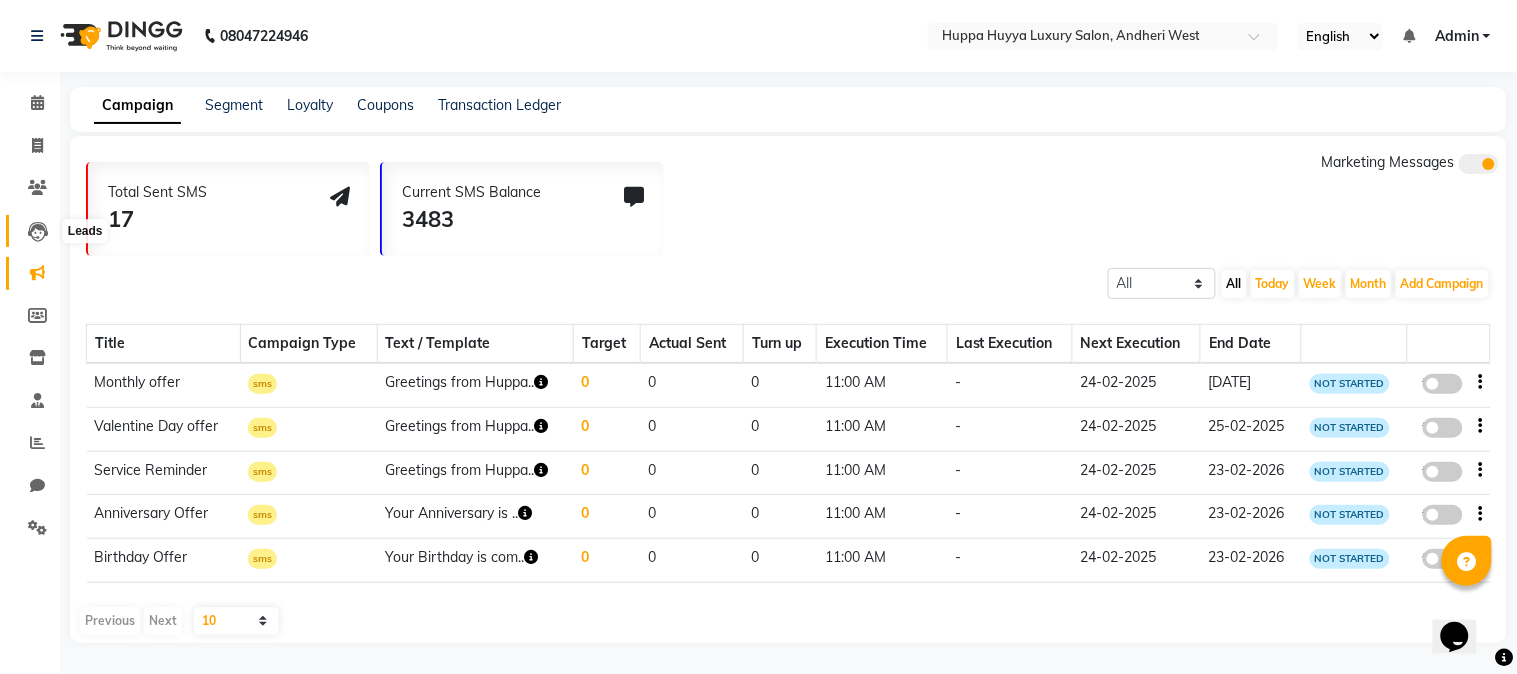 click 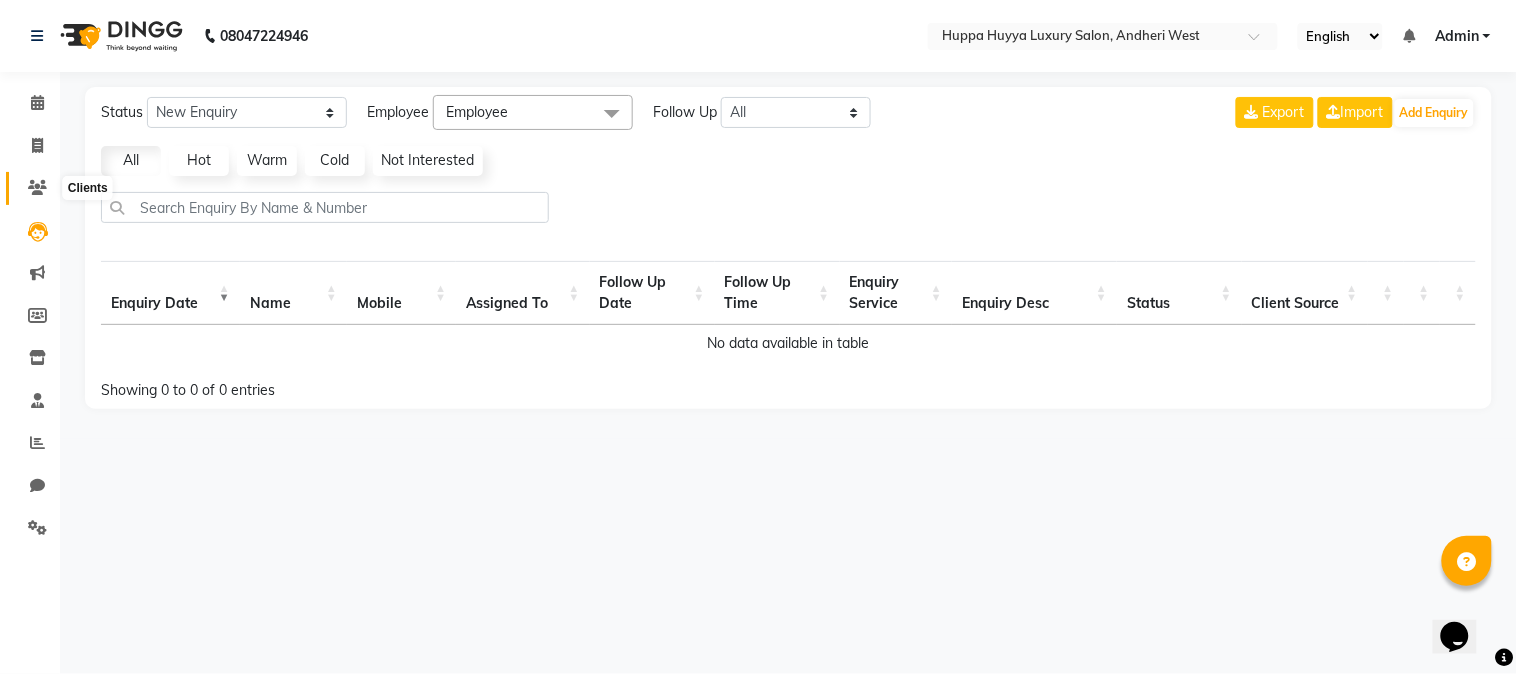 click 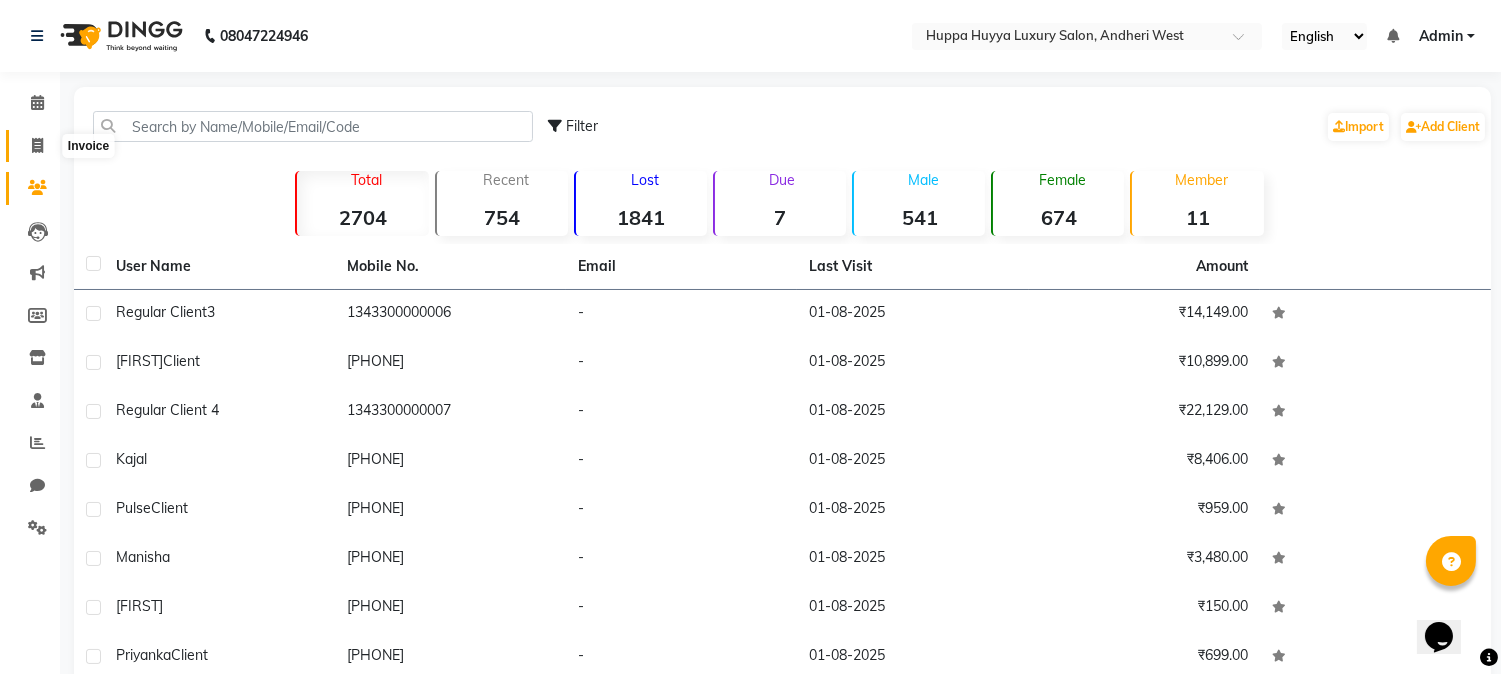 click 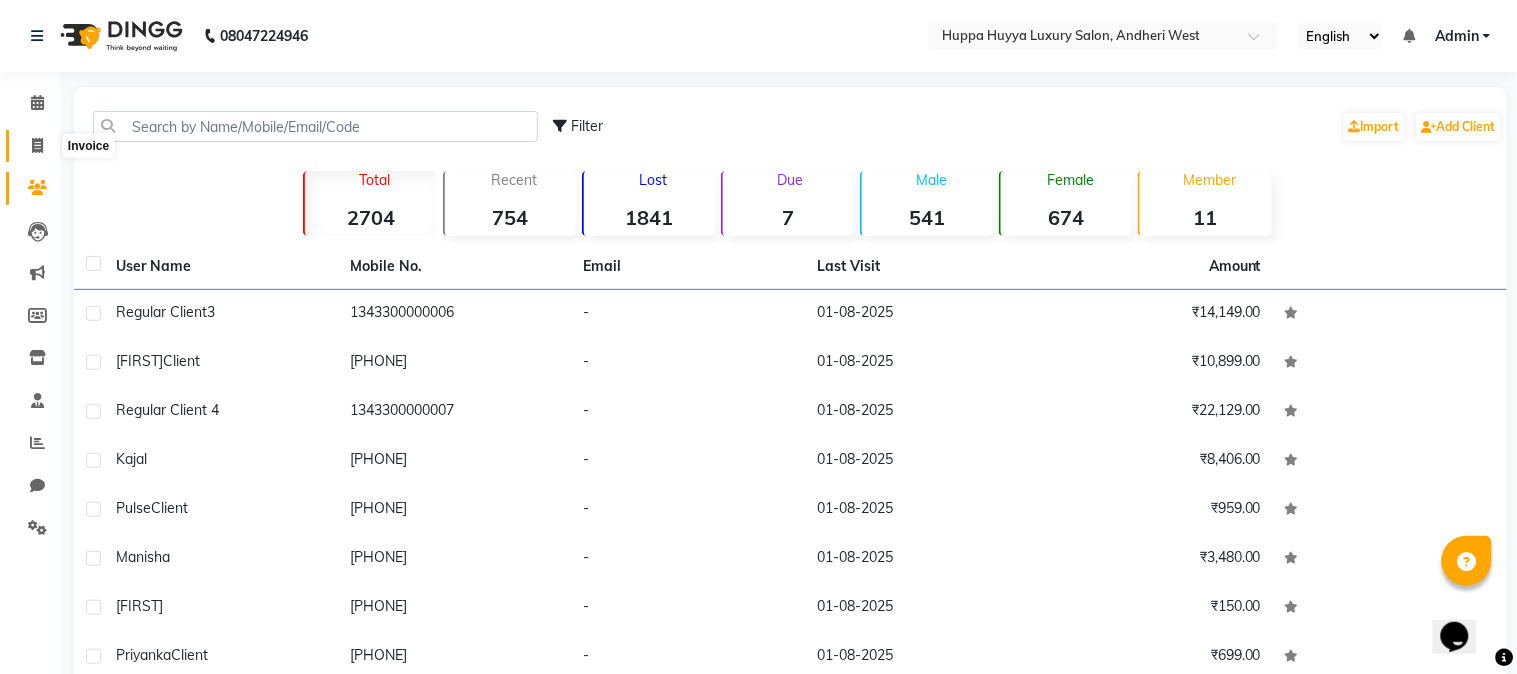 select on "7752" 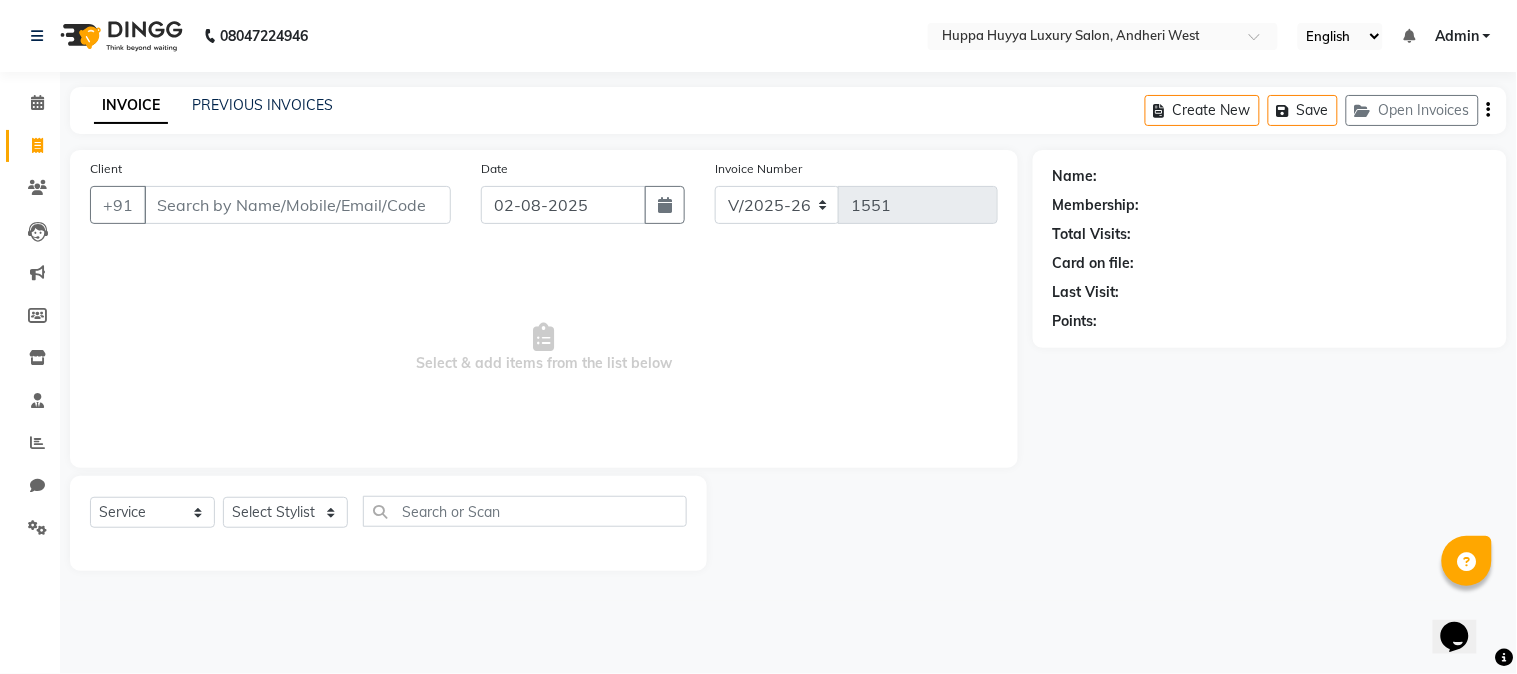 click on "Calendar" 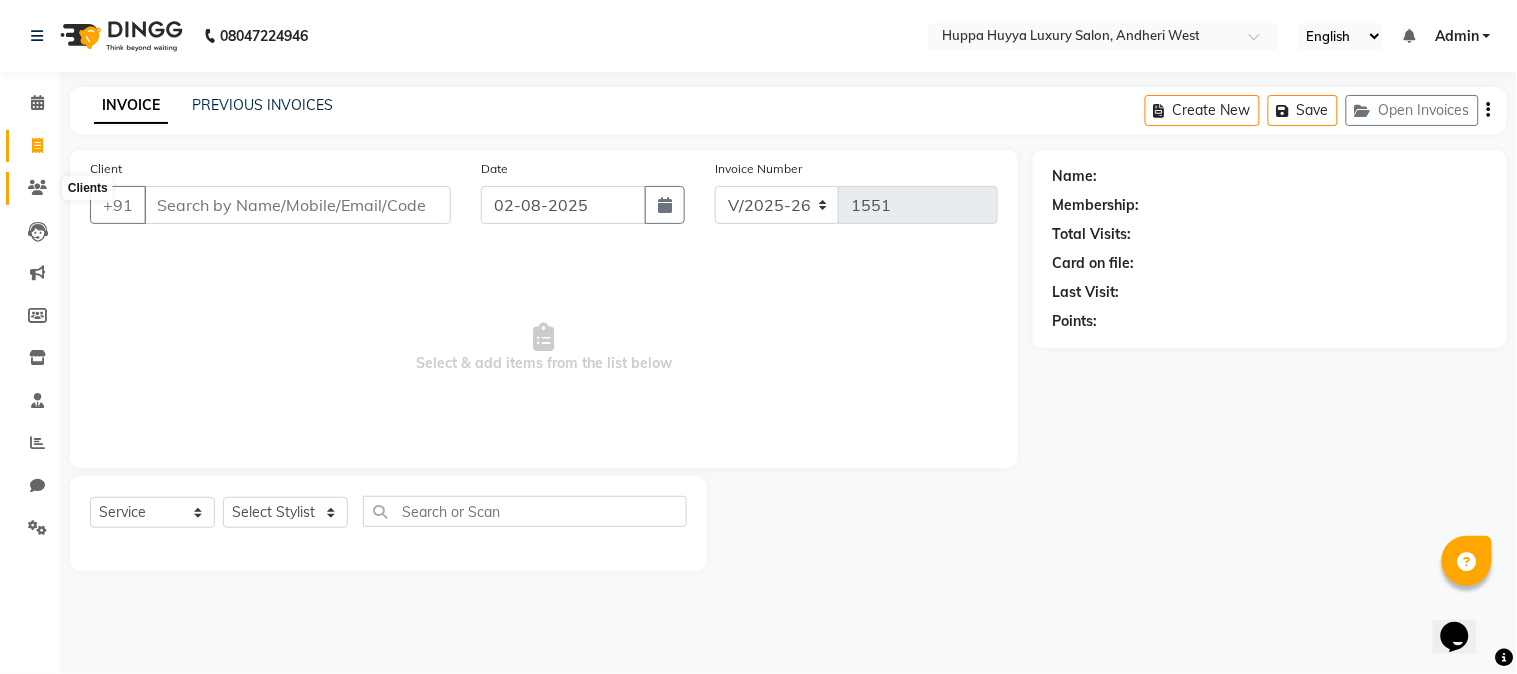 click 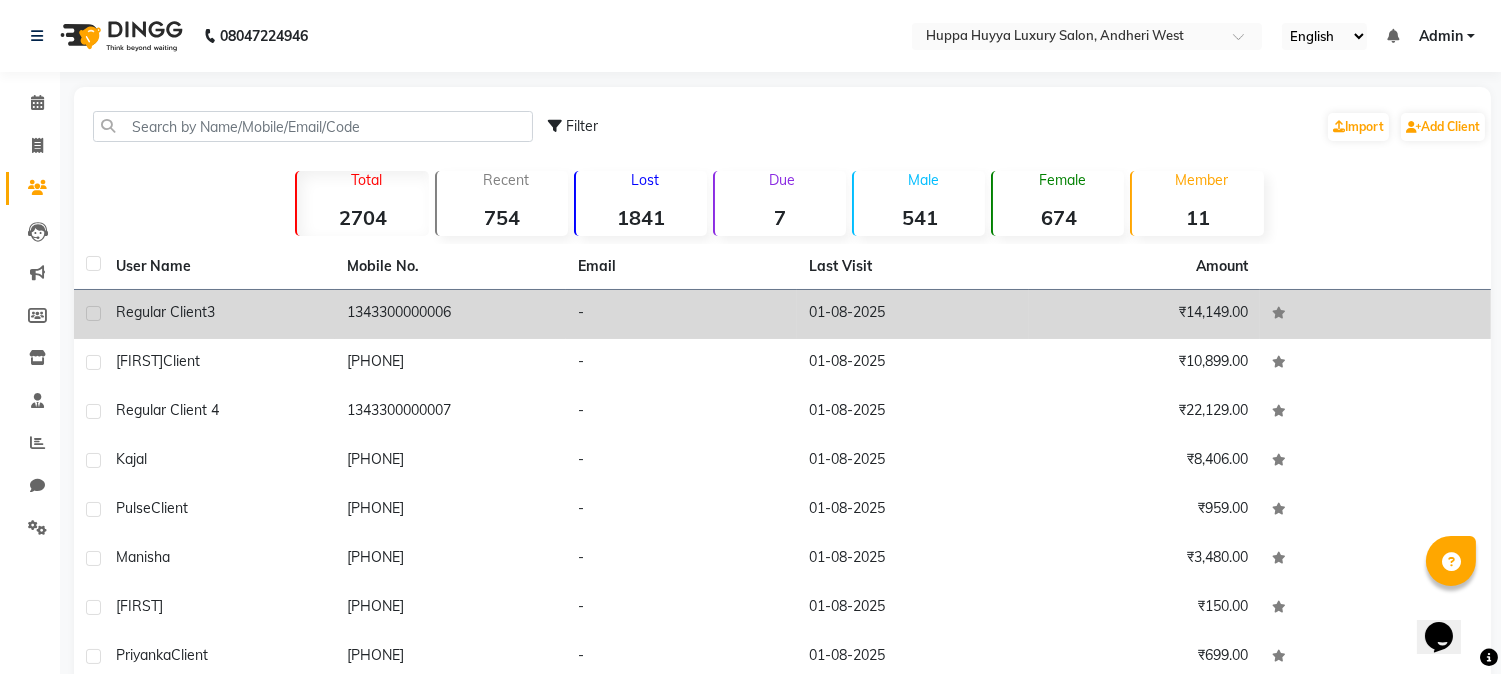 drag, startPoint x: 325, startPoint y: 314, endPoint x: 341, endPoint y: 314, distance: 16 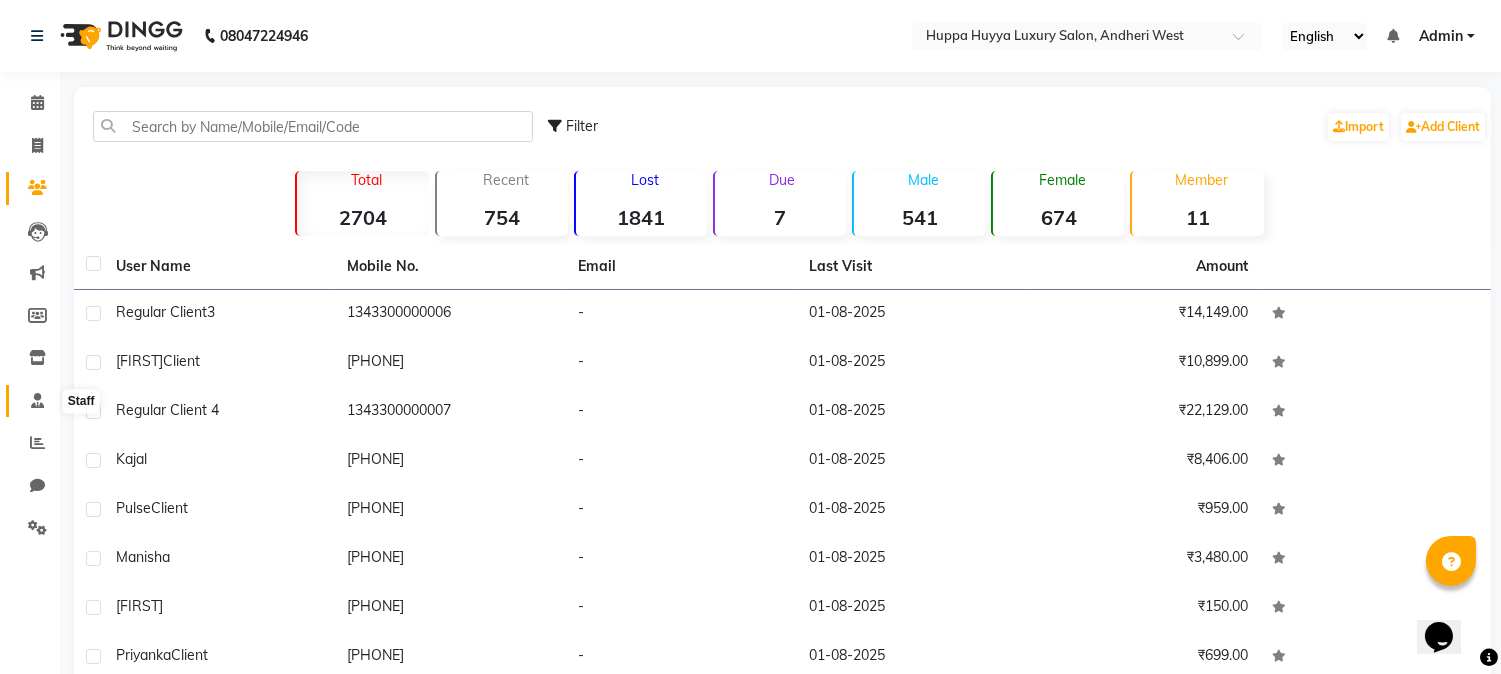 click 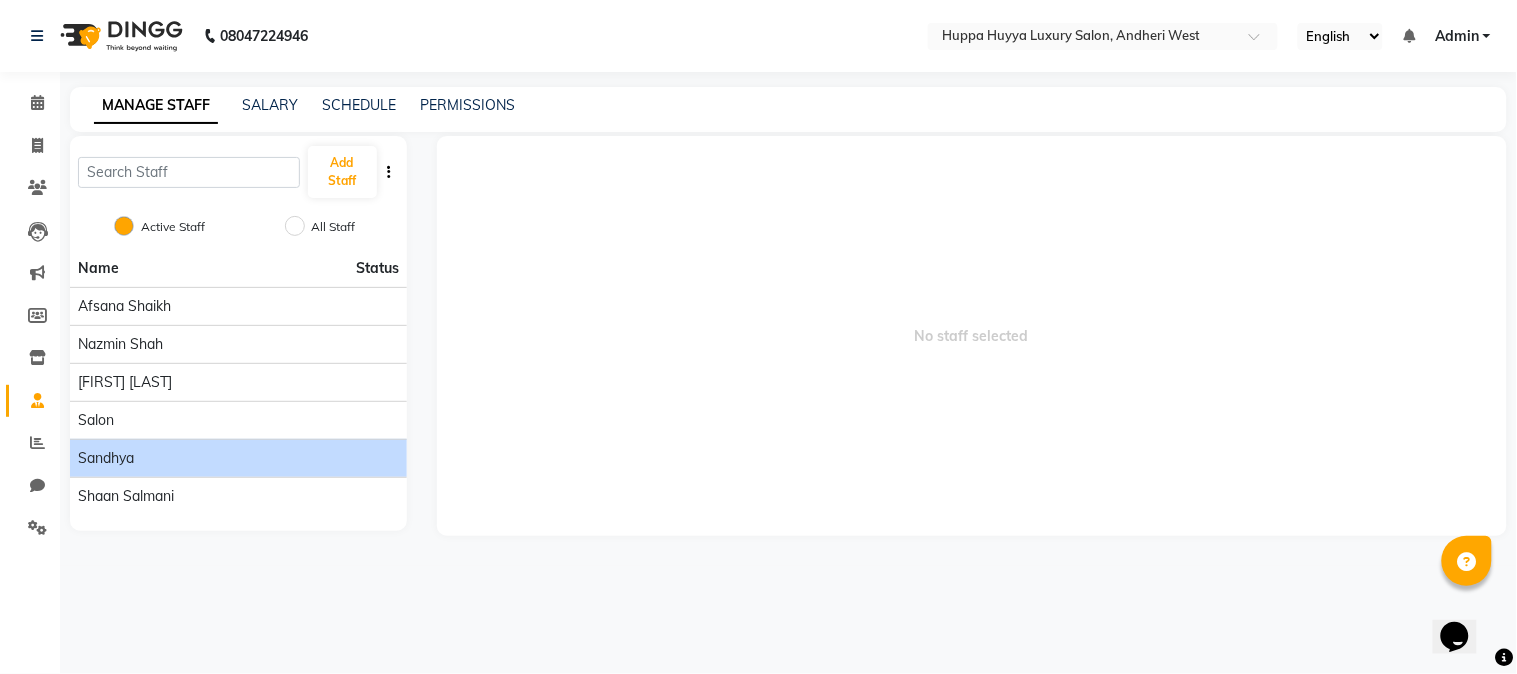 click on "Sandhya" 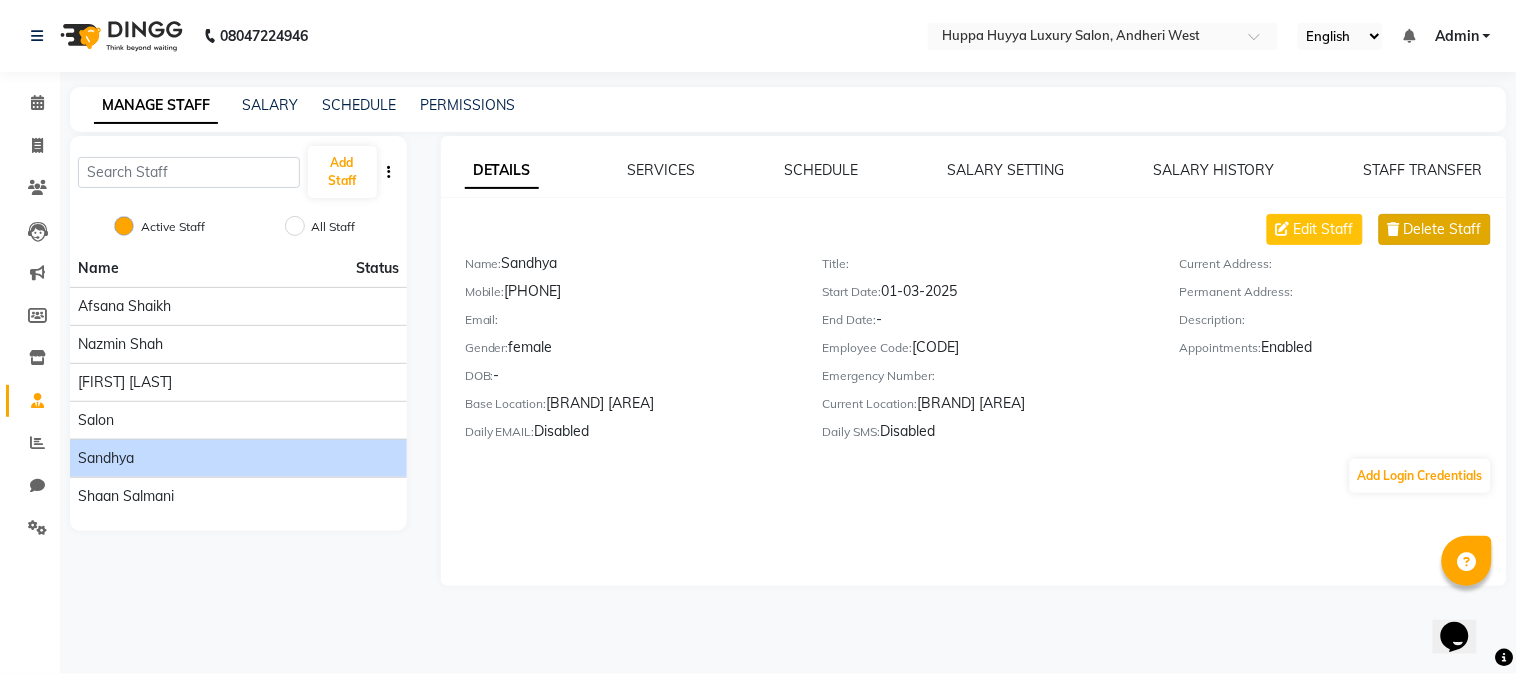 click on "Delete Staff" 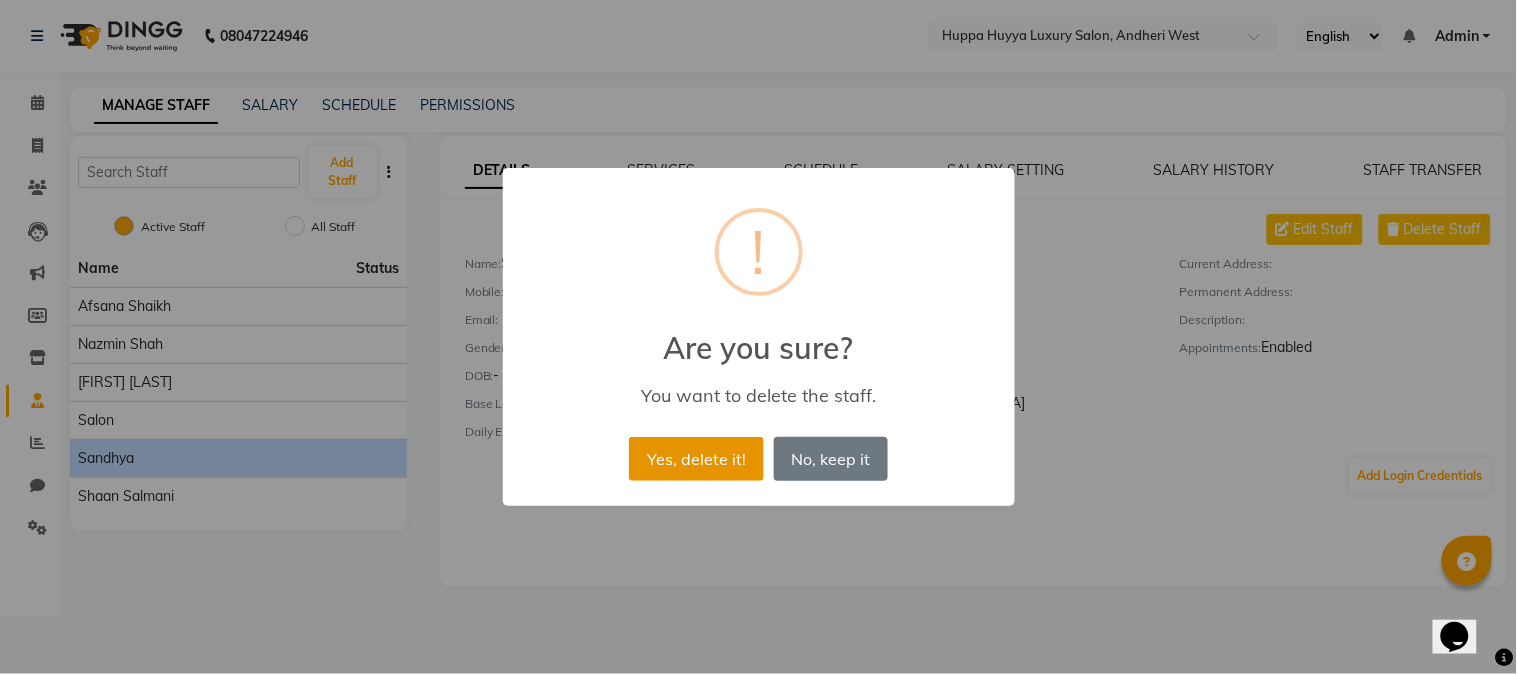 click on "Yes, delete it!" at bounding box center [696, 459] 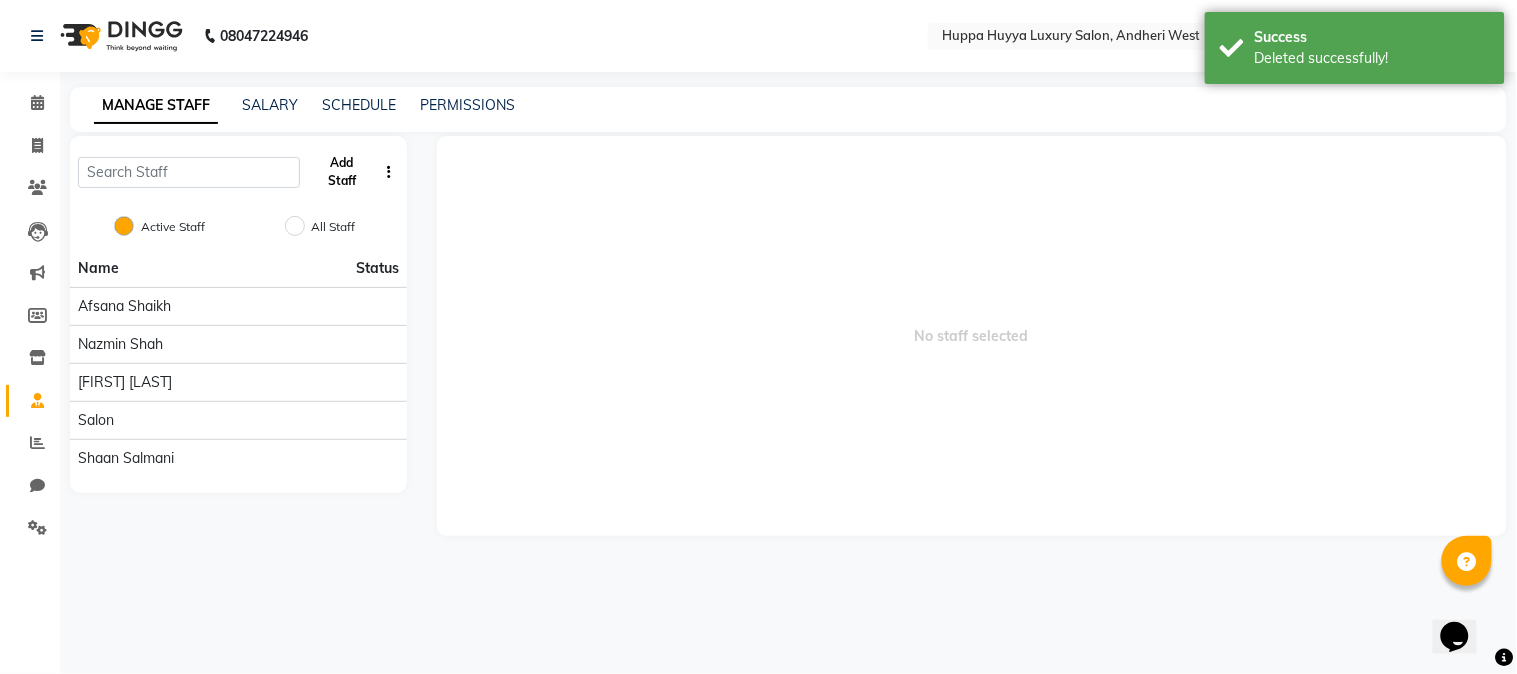 click on "Add Staff" 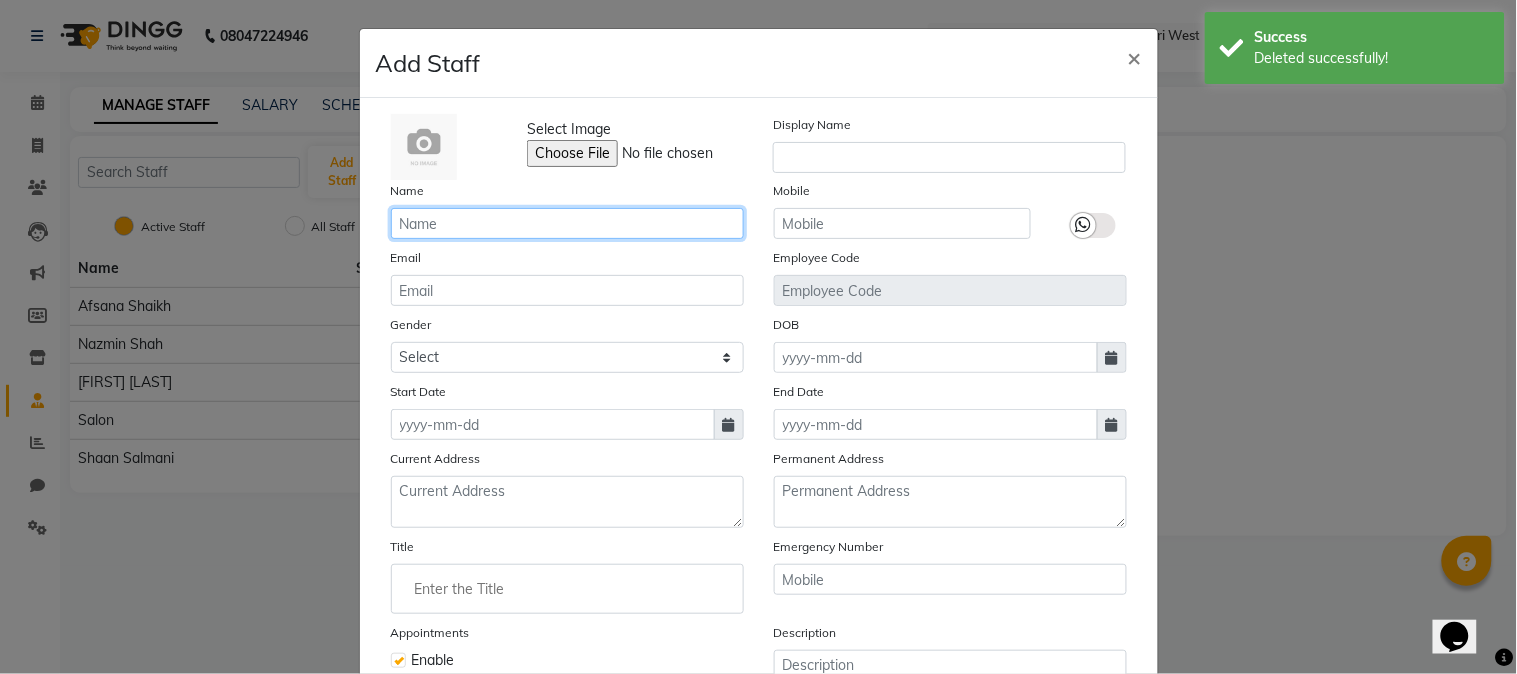 click 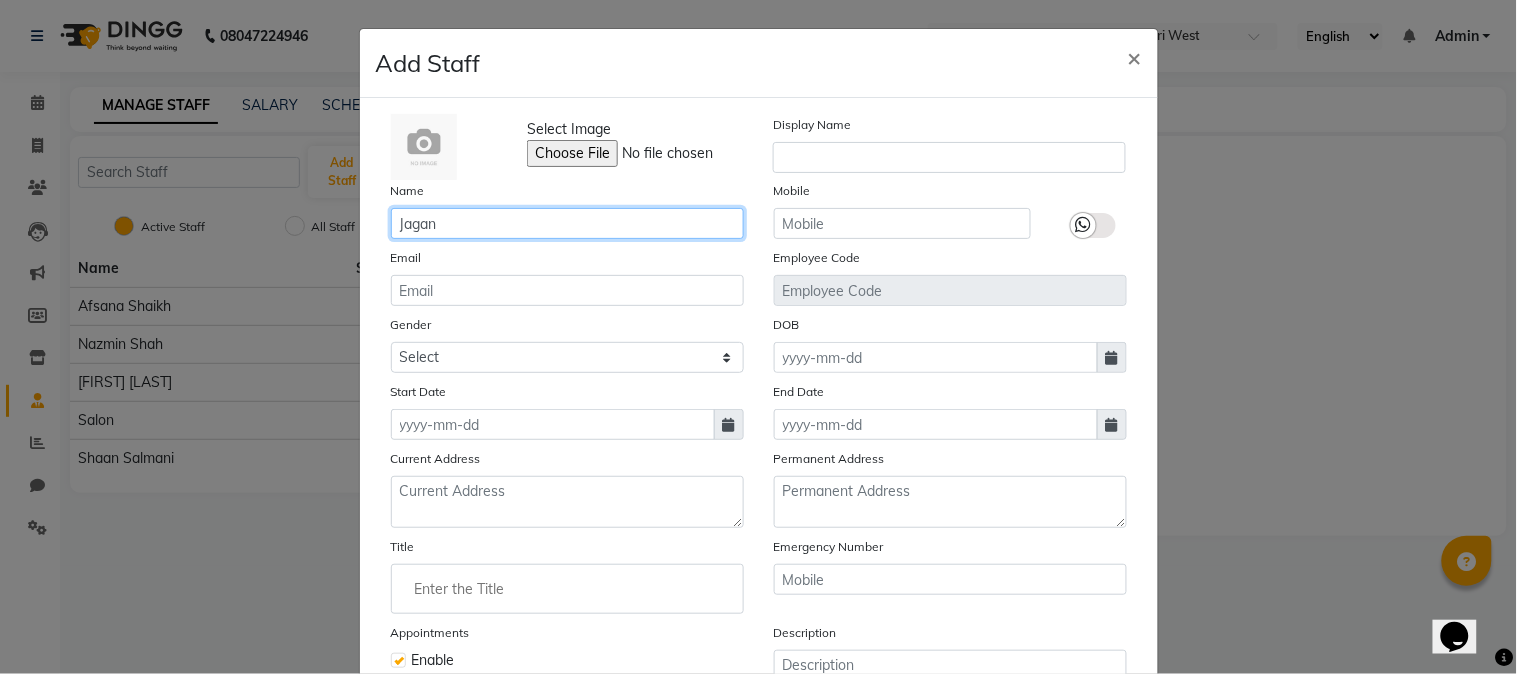 type on "Jagan" 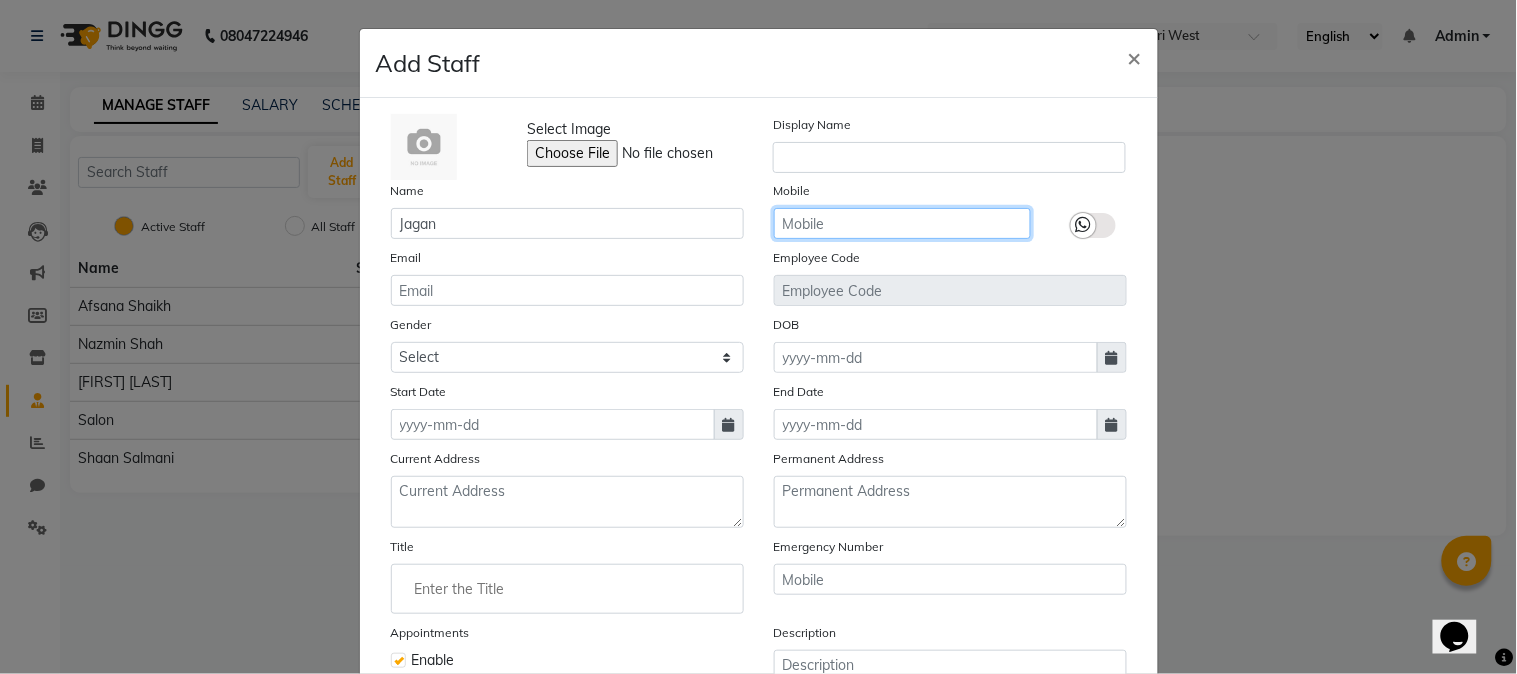 click 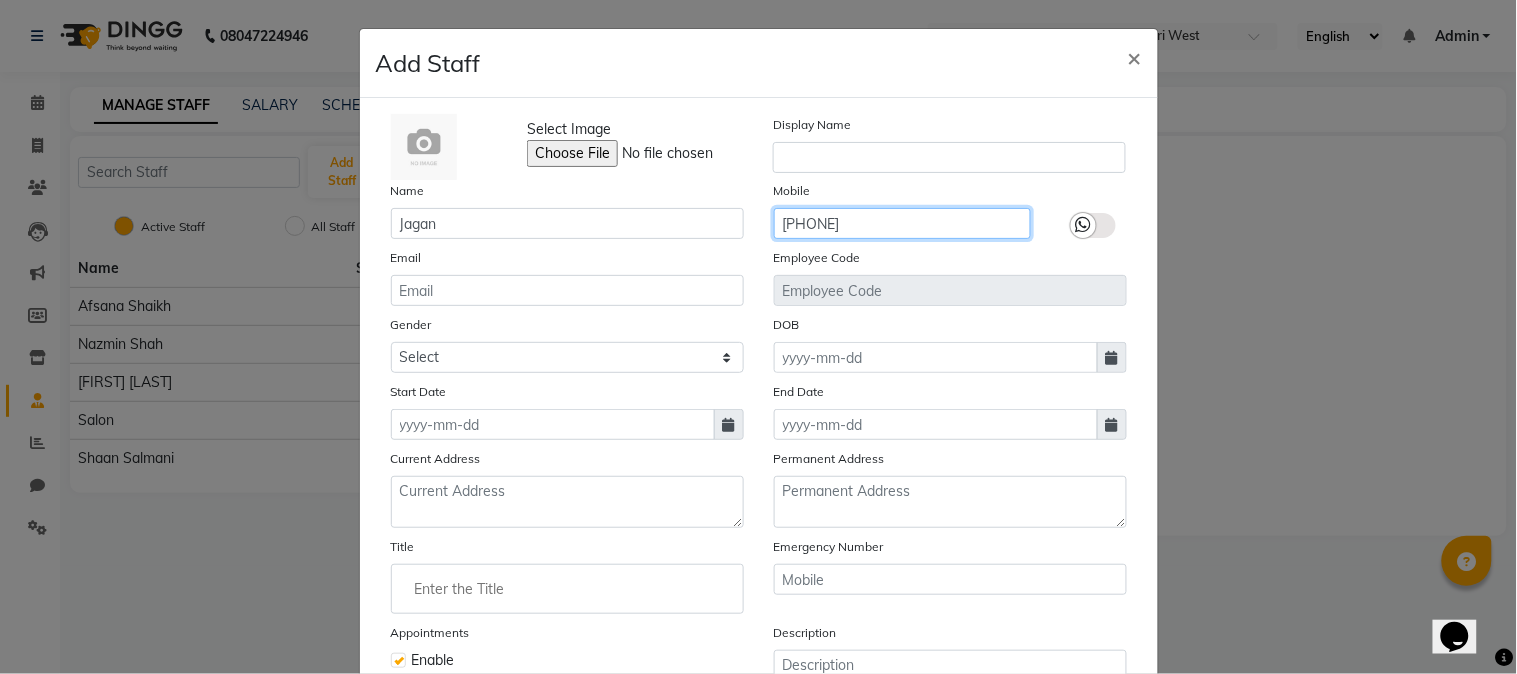 type on "[PHONE]" 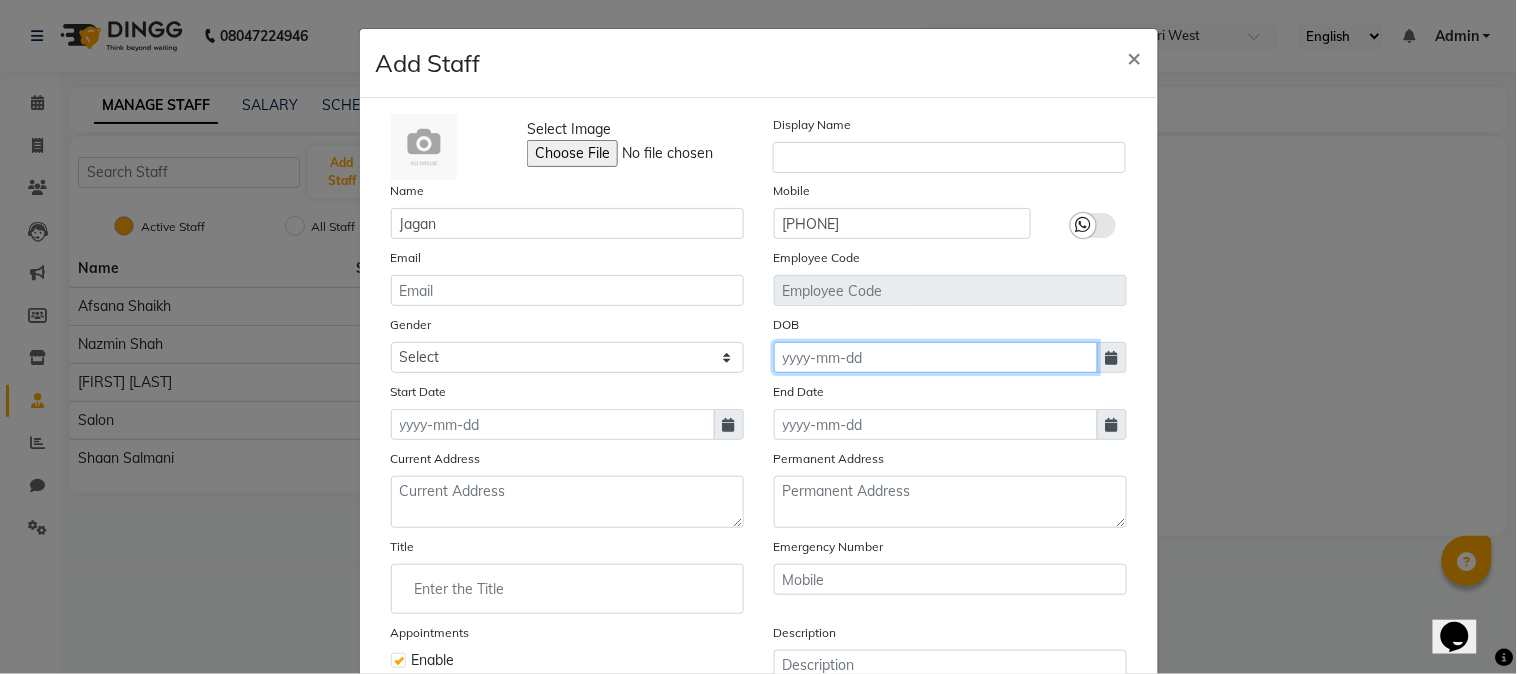 click 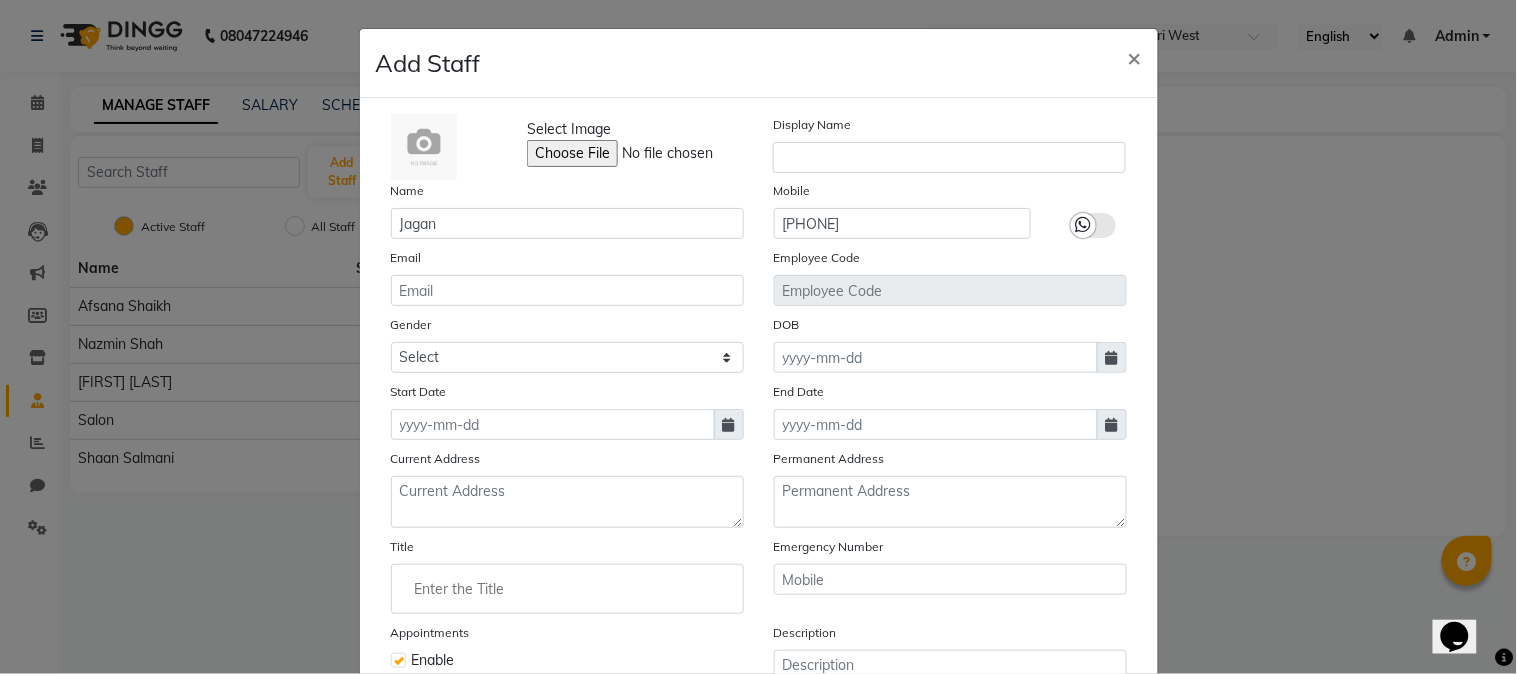 select on "8" 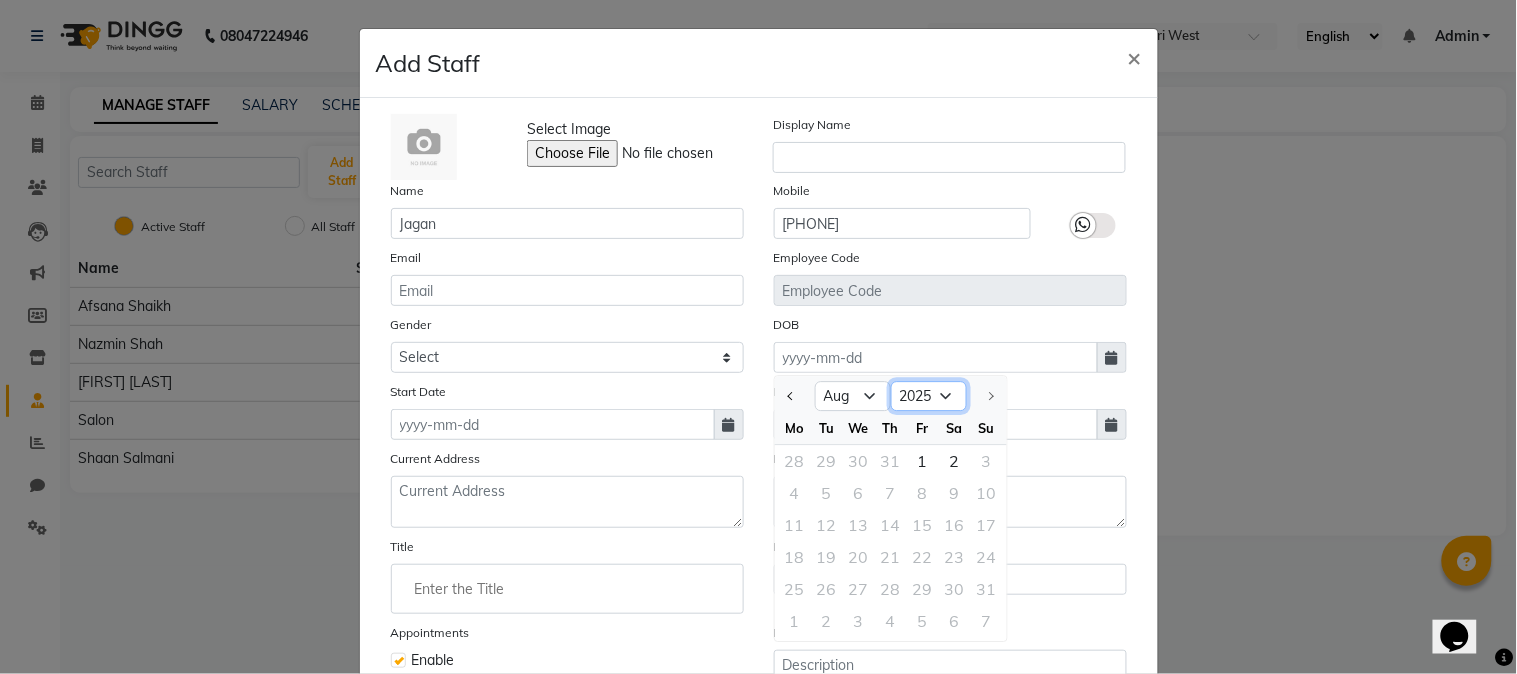 click on "1920 1921 1922 1923 1924 1925 1926 1927 1928 1929 1930 1931 1932 1933 1934 1935 1936 1937 1938 1939 1940 1941 1942 1943 1944 1945 1946 1947 1948 1949 1950 1951 1952 1953 1954 1955 1956 1957 1958 1959 1960 1961 1962 1963 1964 1965 1966 1967 1968 1969 1970 1971 1972 1973 1974 1975 1976 1977 1978 1979 1980 1981 1982 1983 1984 1985 1986 1987 1988 1989 1990 1991 1992 1993 1994 1995 1996 1997 1998 1999 2000 2001 2002 2003 2004 2005 2006 2007 2008 2009 2010 2011 2012 2013 2014 2015 2016 2017 2018 2019 2020 2021 2022 2023 2024 2025" 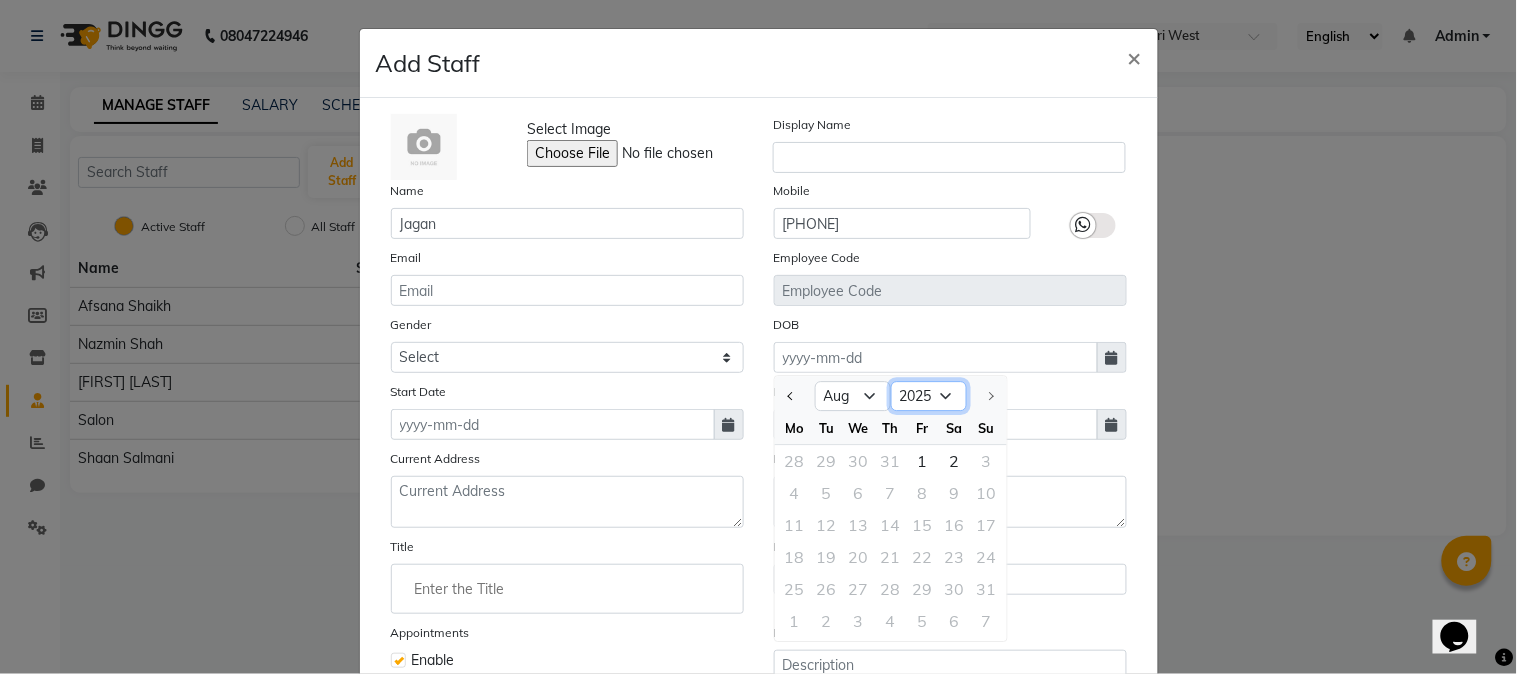 select on "2002" 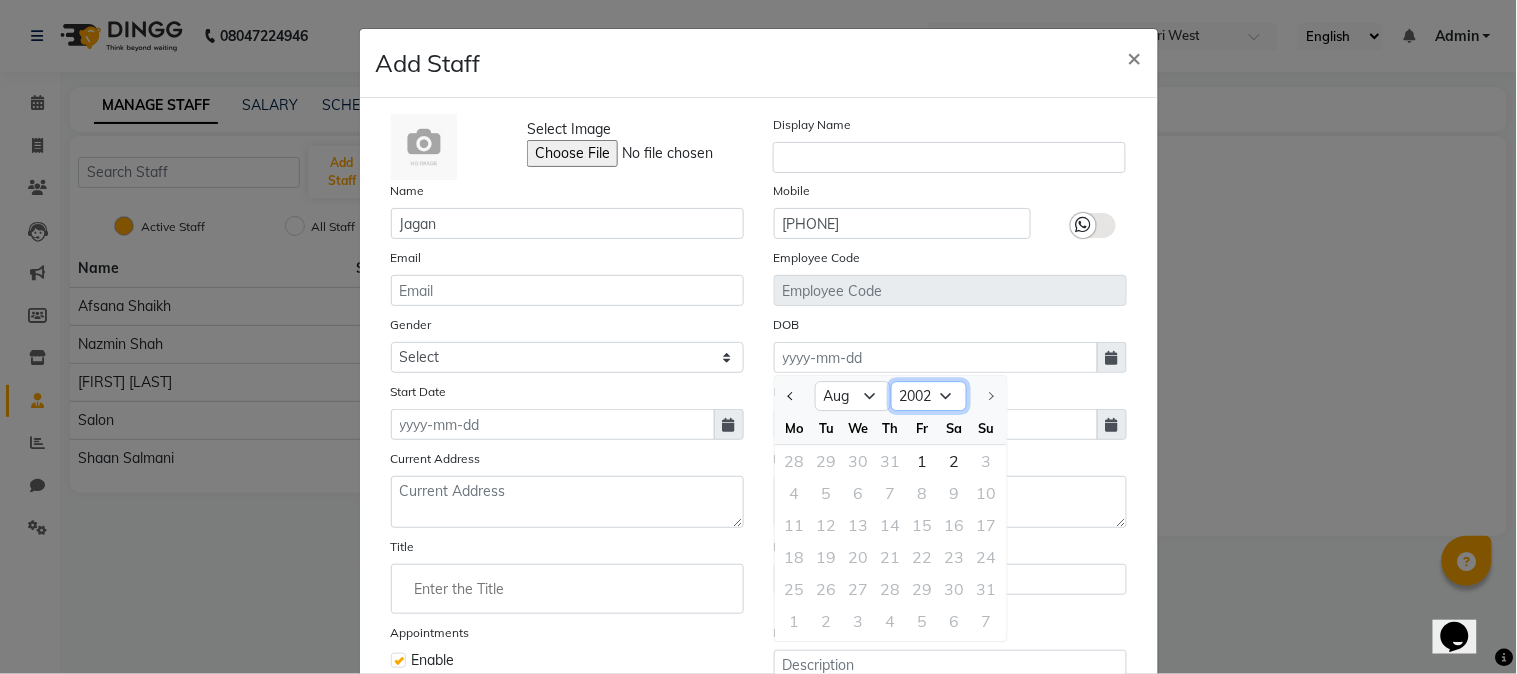 click on "1920 1921 1922 1923 1924 1925 1926 1927 1928 1929 1930 1931 1932 1933 1934 1935 1936 1937 1938 1939 1940 1941 1942 1943 1944 1945 1946 1947 1948 1949 1950 1951 1952 1953 1954 1955 1956 1957 1958 1959 1960 1961 1962 1963 1964 1965 1966 1967 1968 1969 1970 1971 1972 1973 1974 1975 1976 1977 1978 1979 1980 1981 1982 1983 1984 1985 1986 1987 1988 1989 1990 1991 1992 1993 1994 1995 1996 1997 1998 1999 2000 2001 2002 2003 2004 2005 2006 2007 2008 2009 2010 2011 2012 2013 2014 2015 2016 2017 2018 2019 2020 2021 2022 2023 2024 2025" 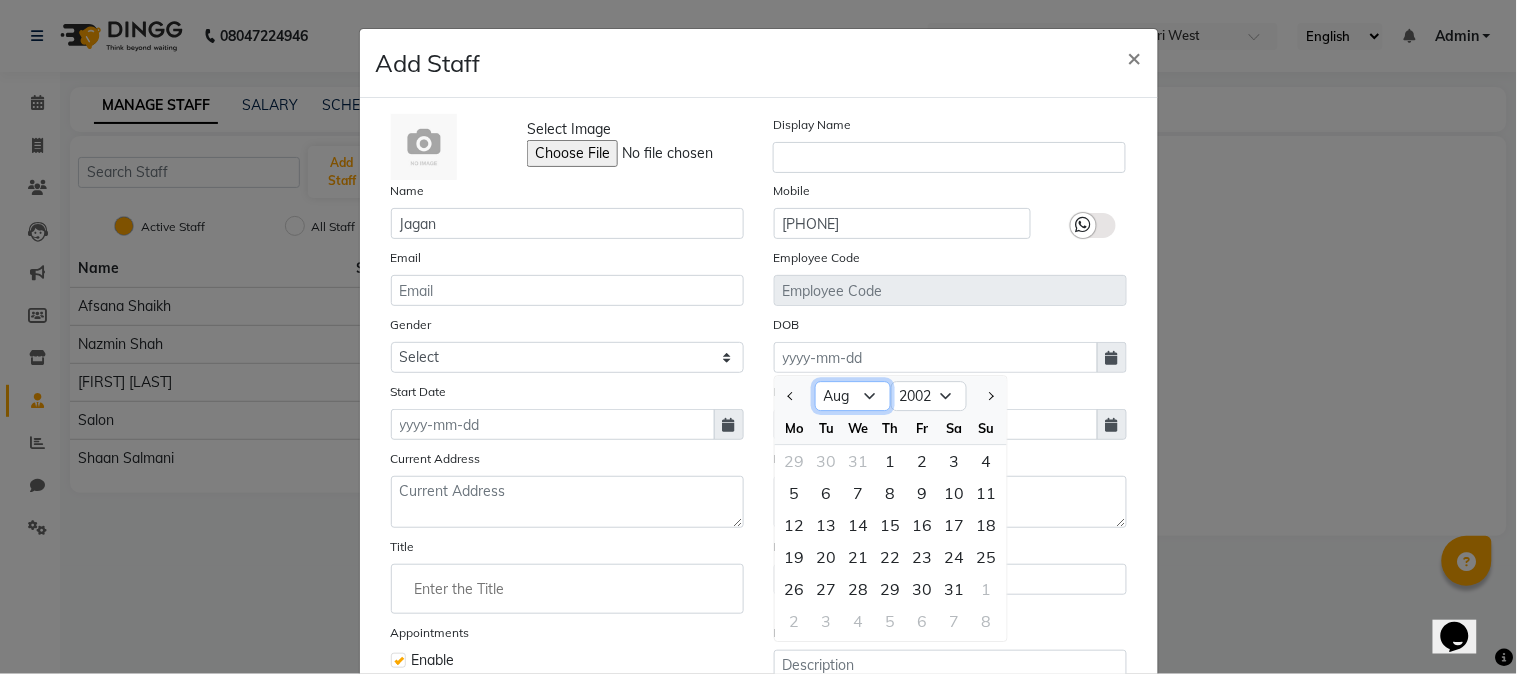 click on "Jan Feb Mar Apr May Jun Jul Aug Sep Oct Nov Dec" 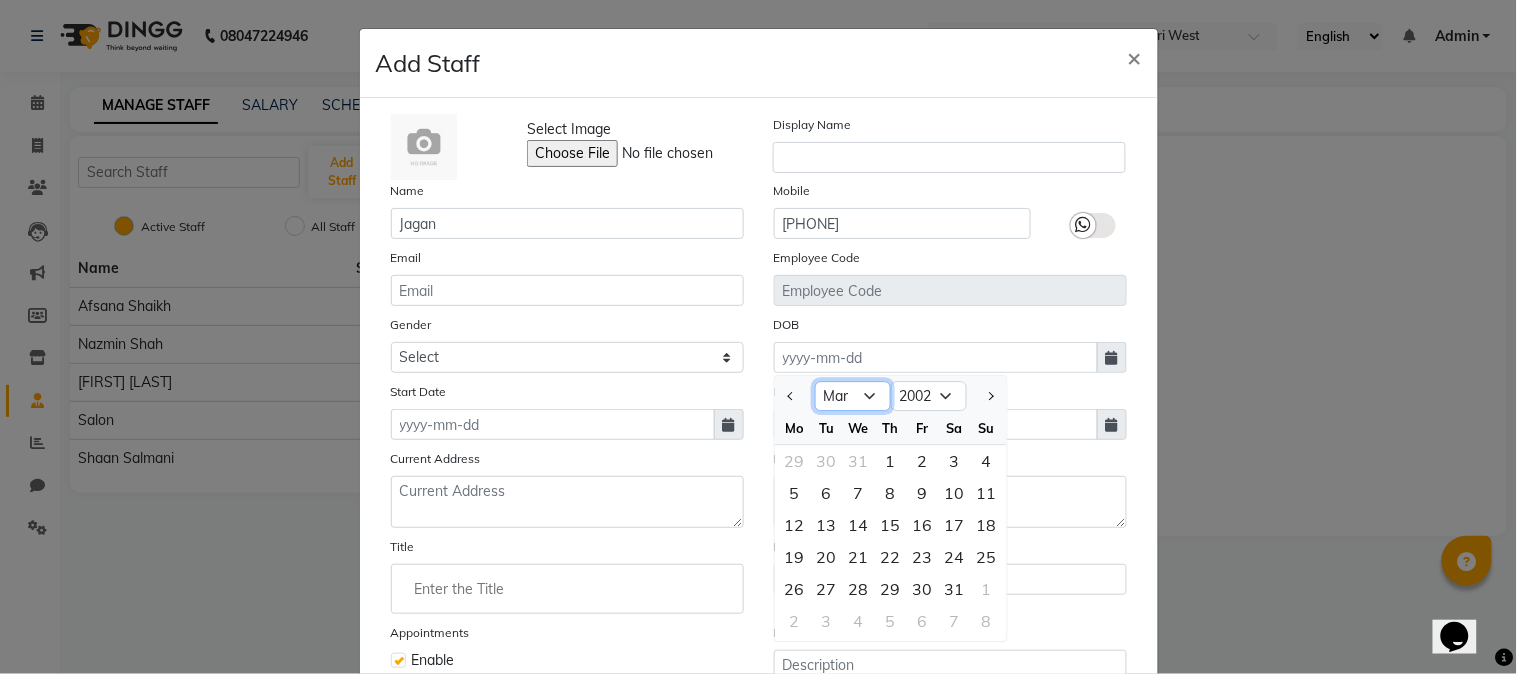 click on "Jan Feb Mar Apr May Jun Jul Aug Sep Oct Nov Dec" 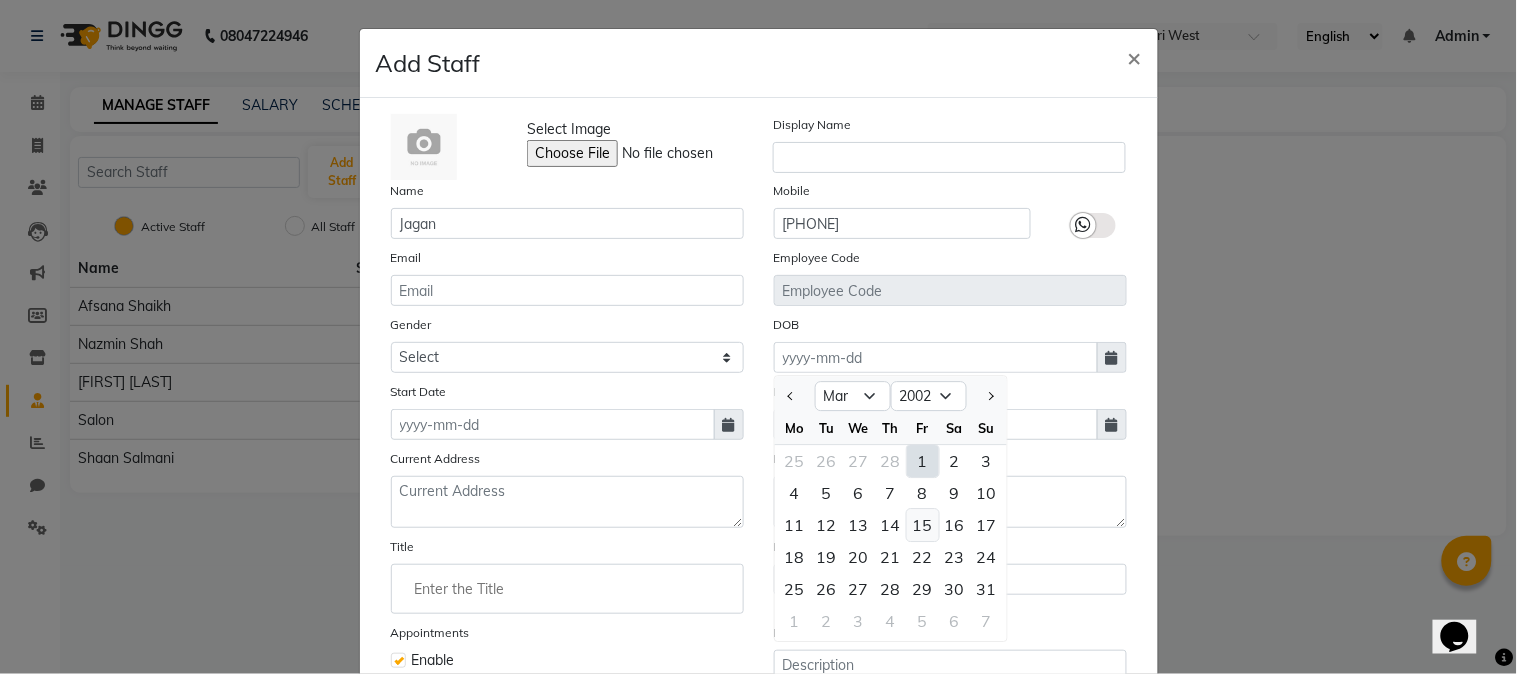 click on "15" 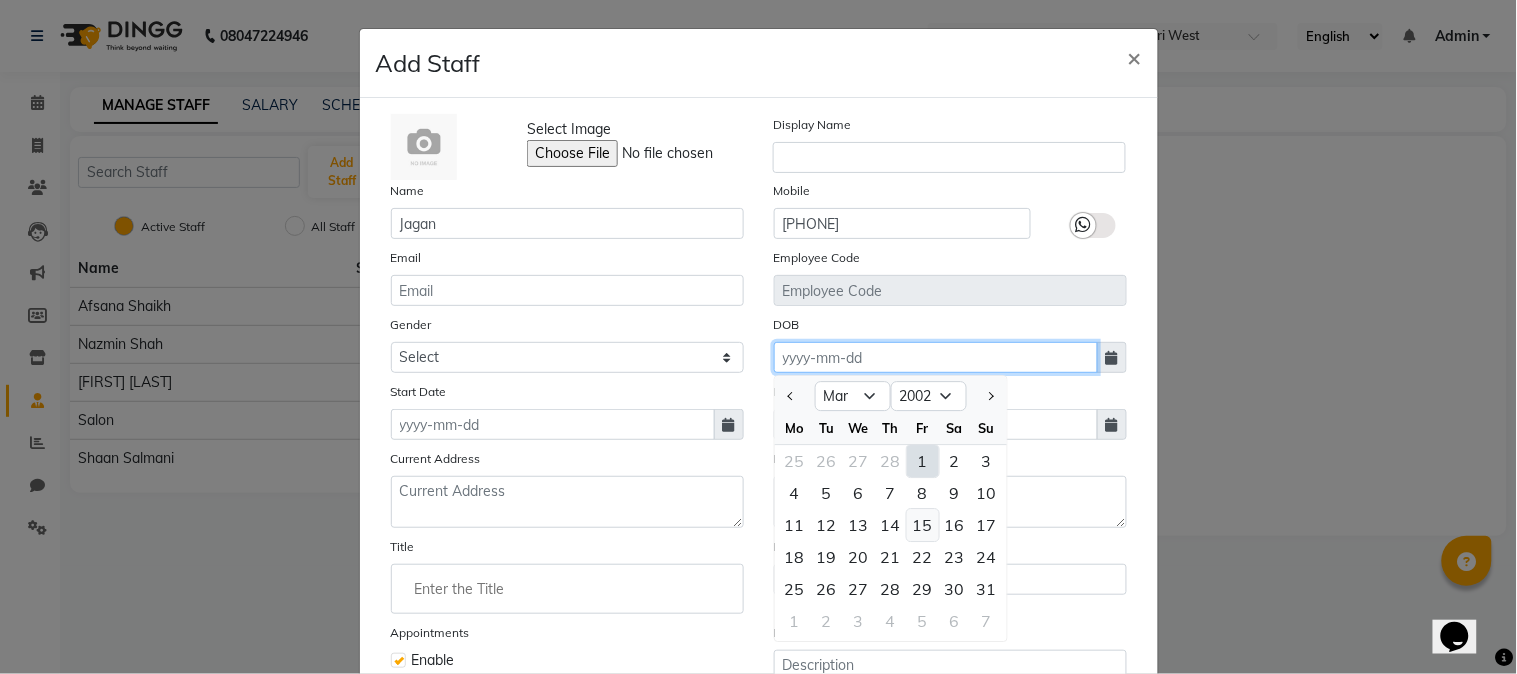 type on "[DATE]" 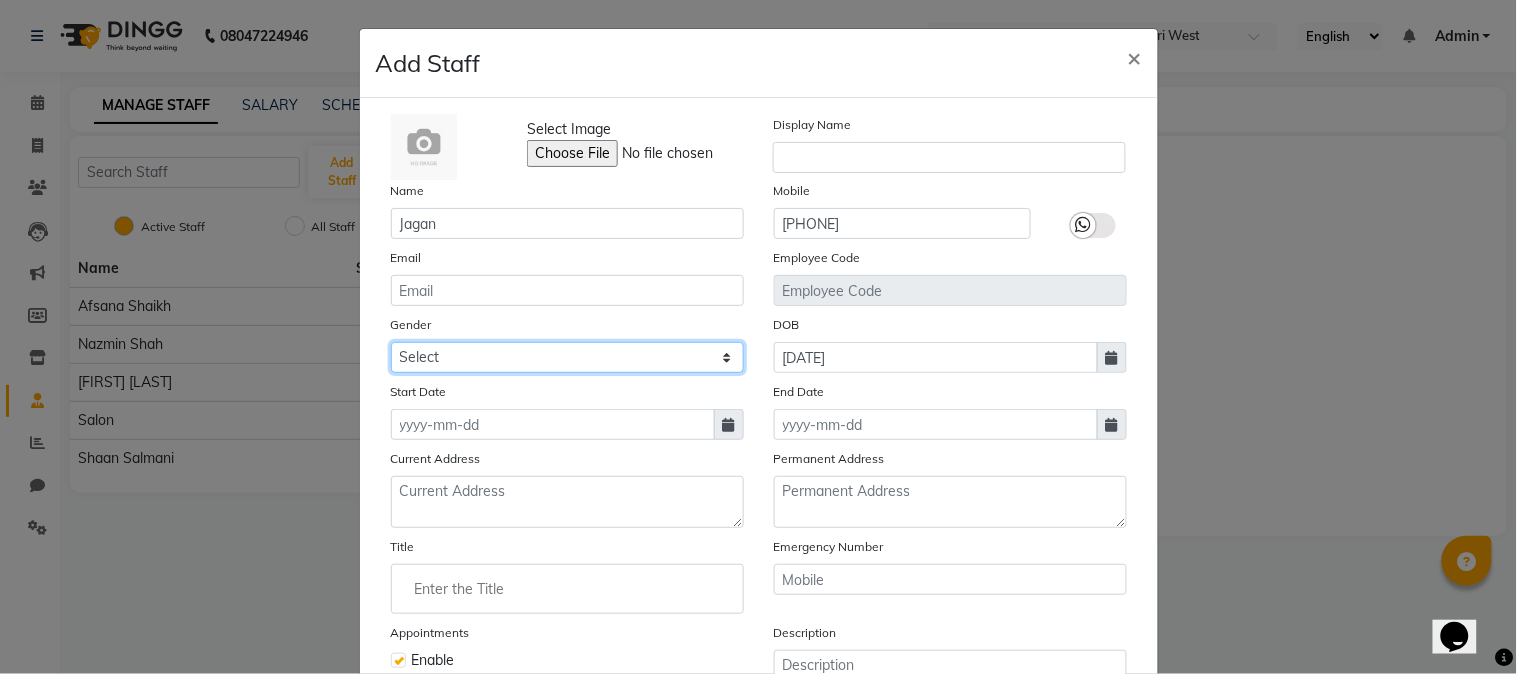 click on "Select Male Female Other Prefer Not To Say" 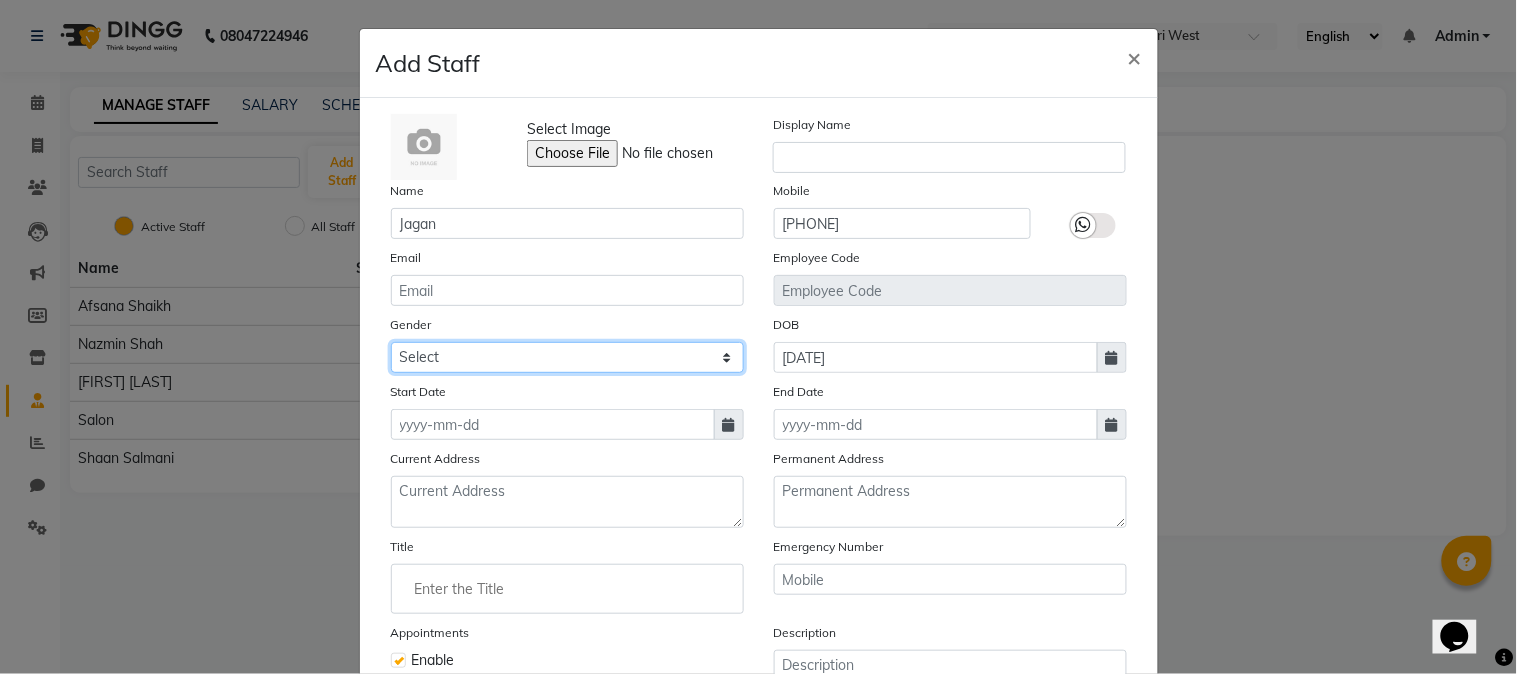 select on "male" 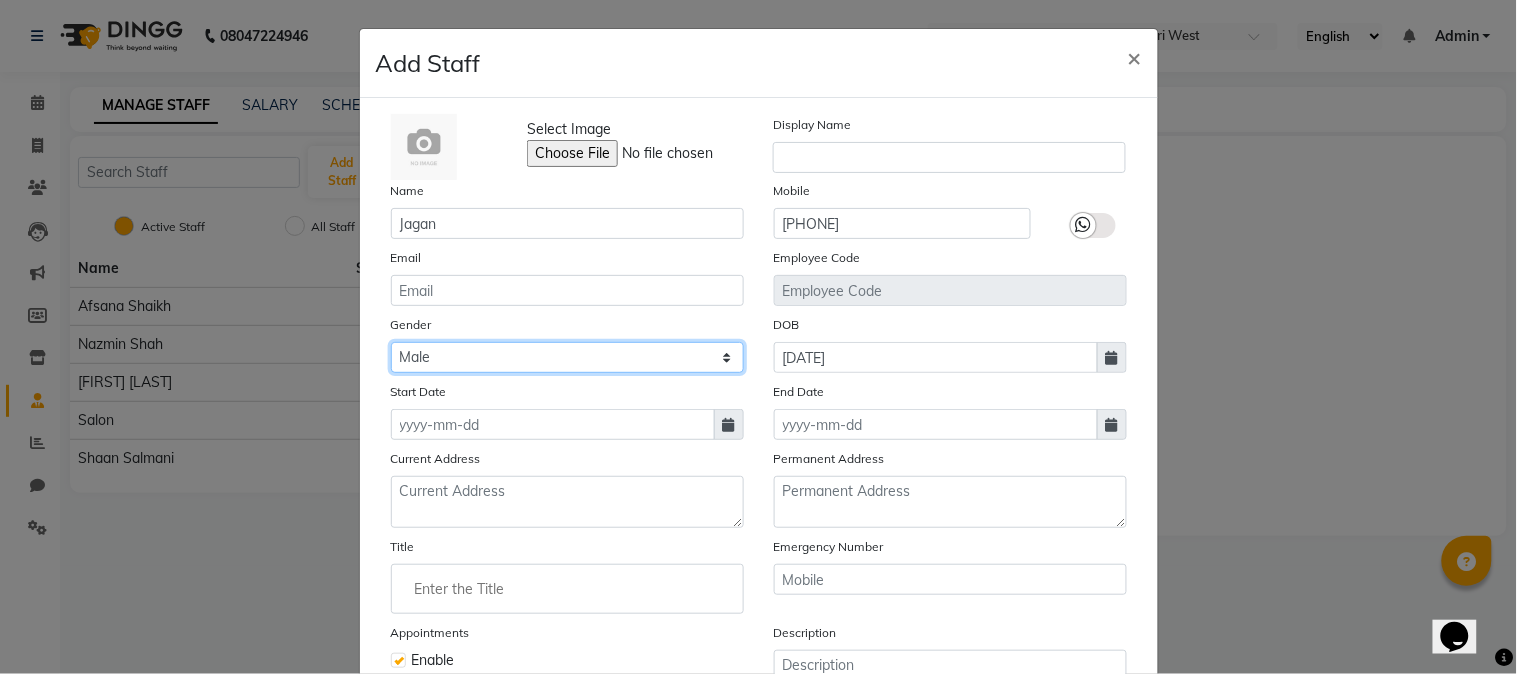 click on "Select Male Female Other Prefer Not To Say" 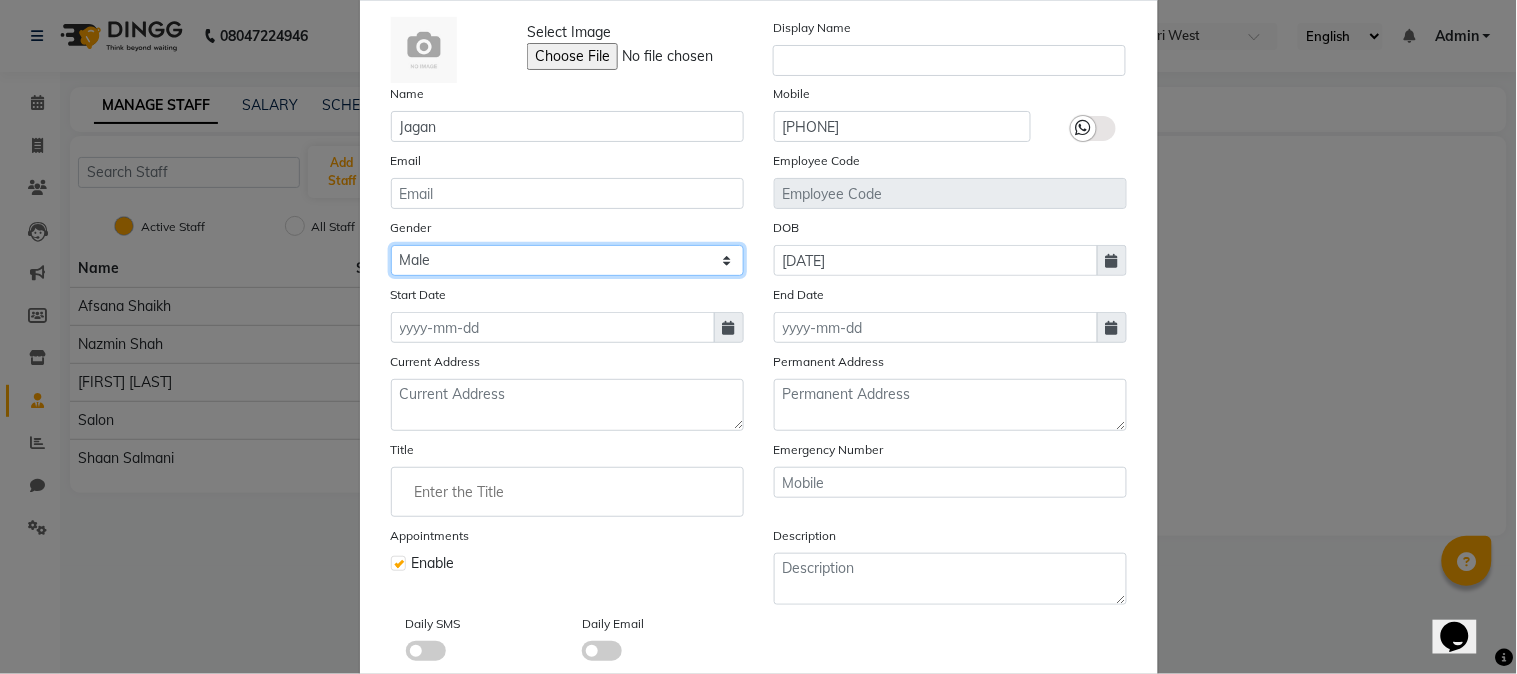 scroll, scrollTop: 210, scrollLeft: 0, axis: vertical 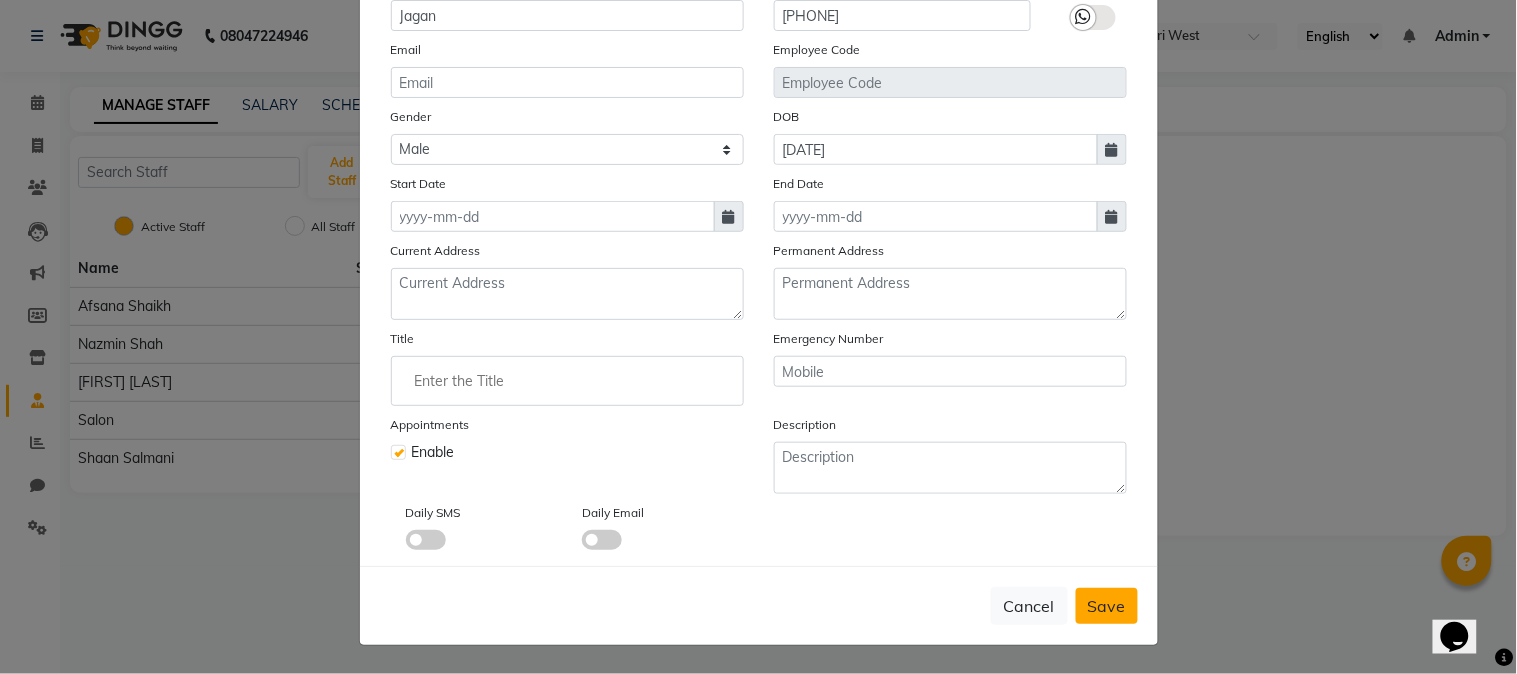 click on "Save" at bounding box center [1107, 606] 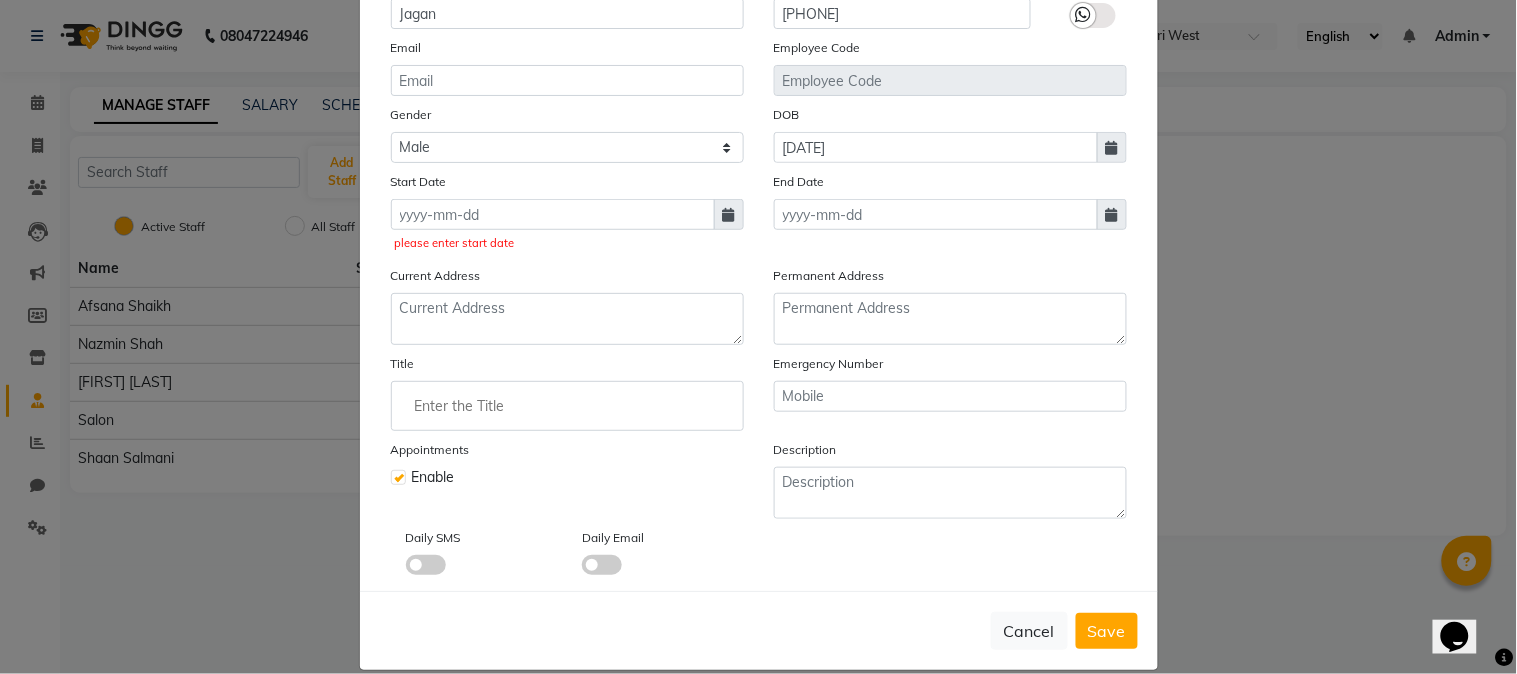 click 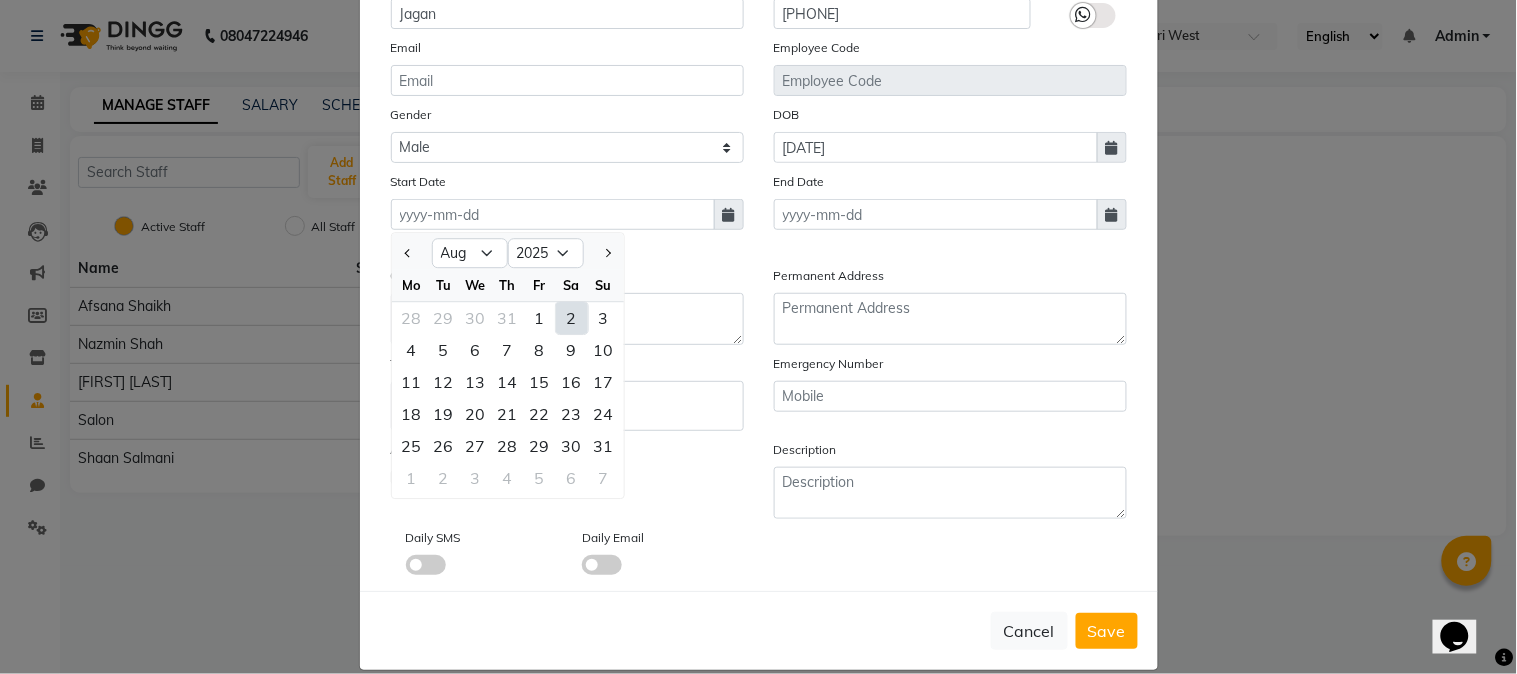 click on "2" 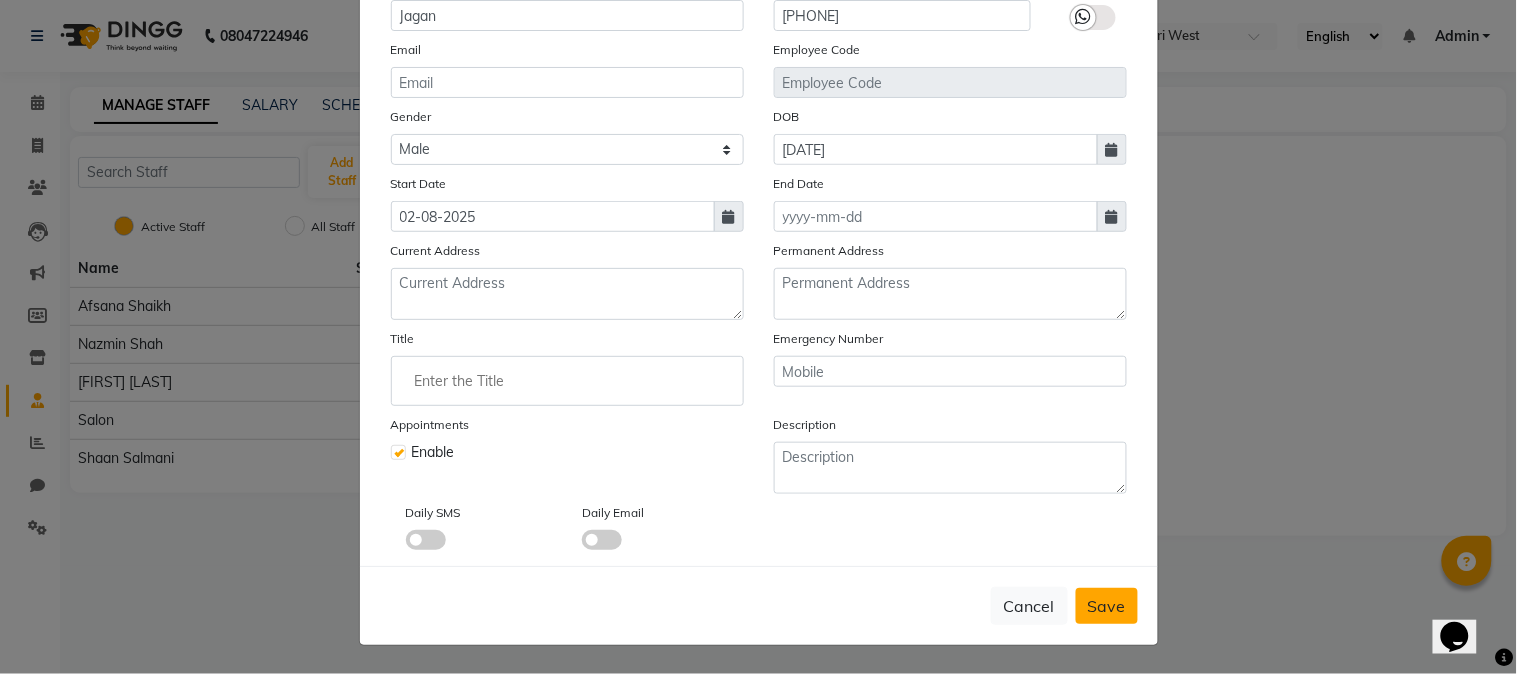 click on "Save" at bounding box center (1107, 606) 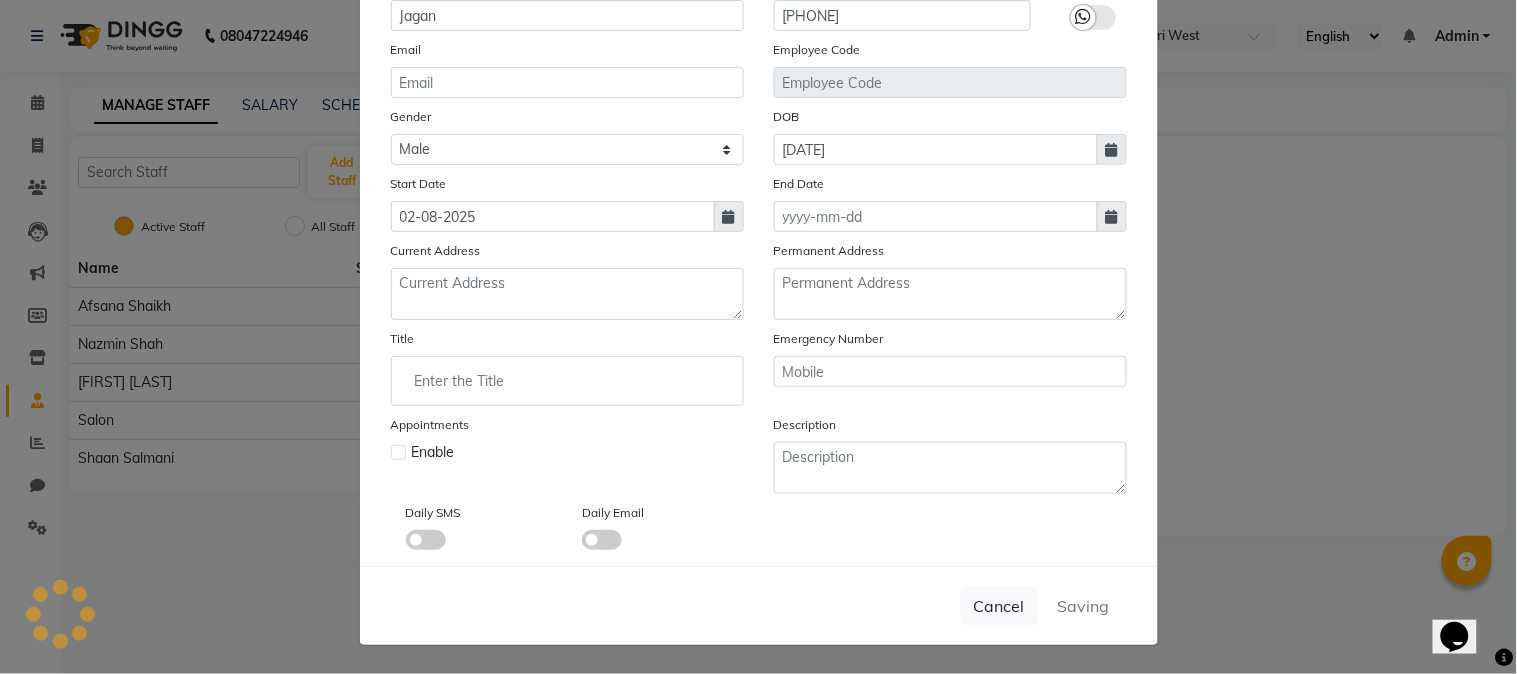 type 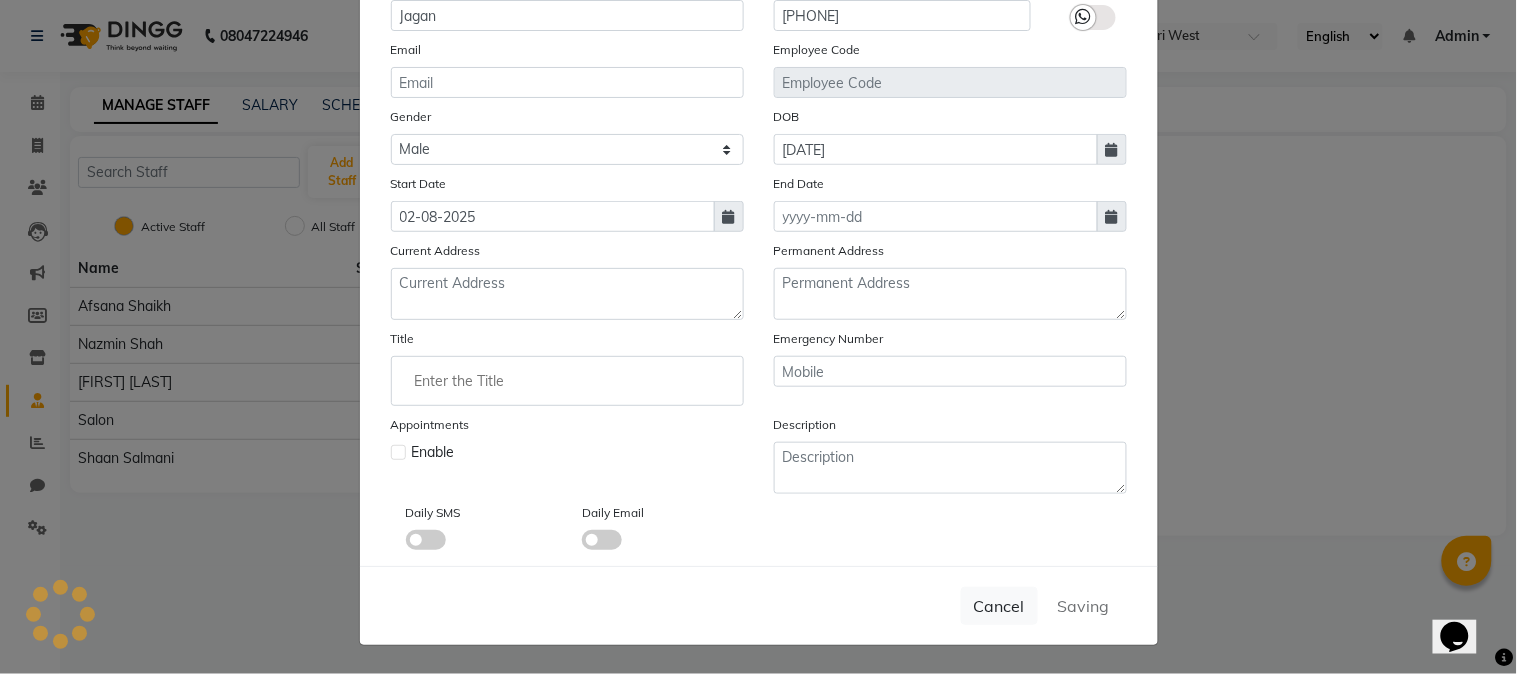 type 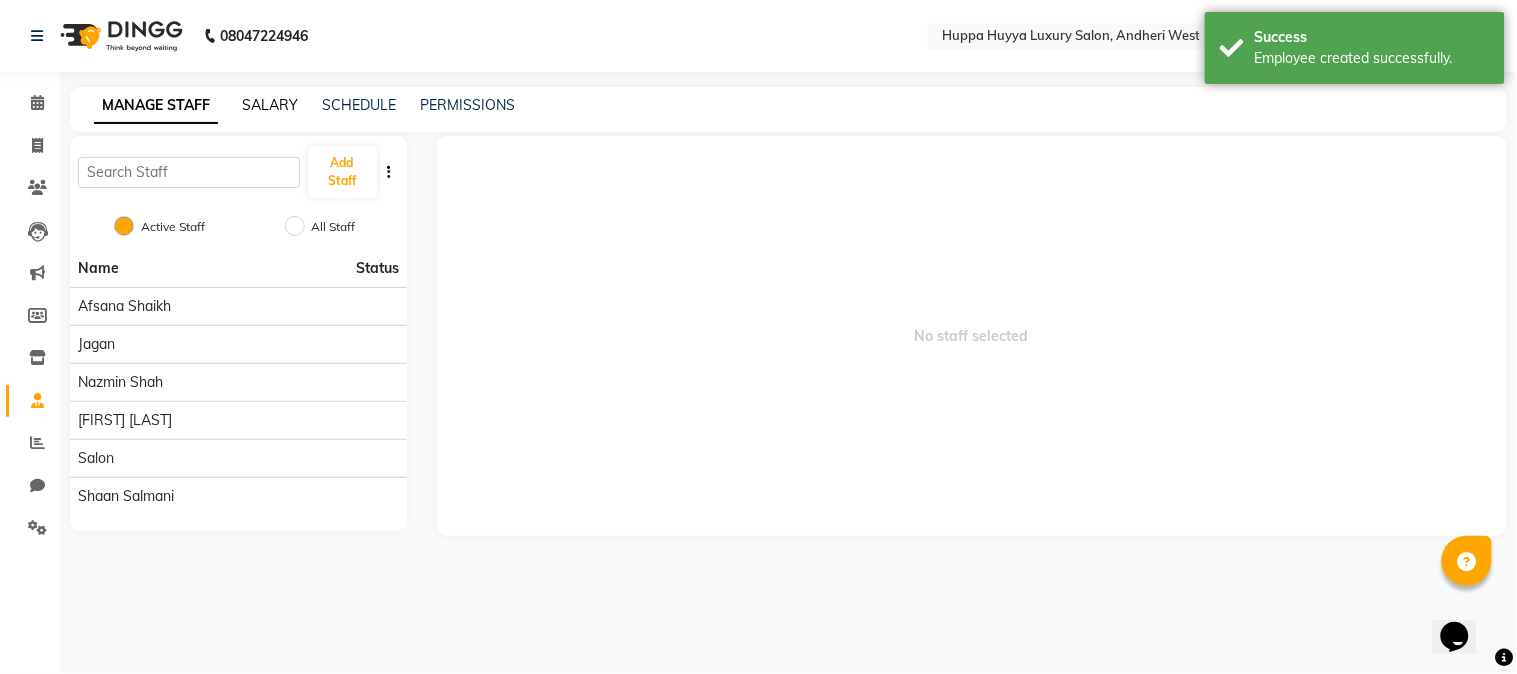click on "SALARY" 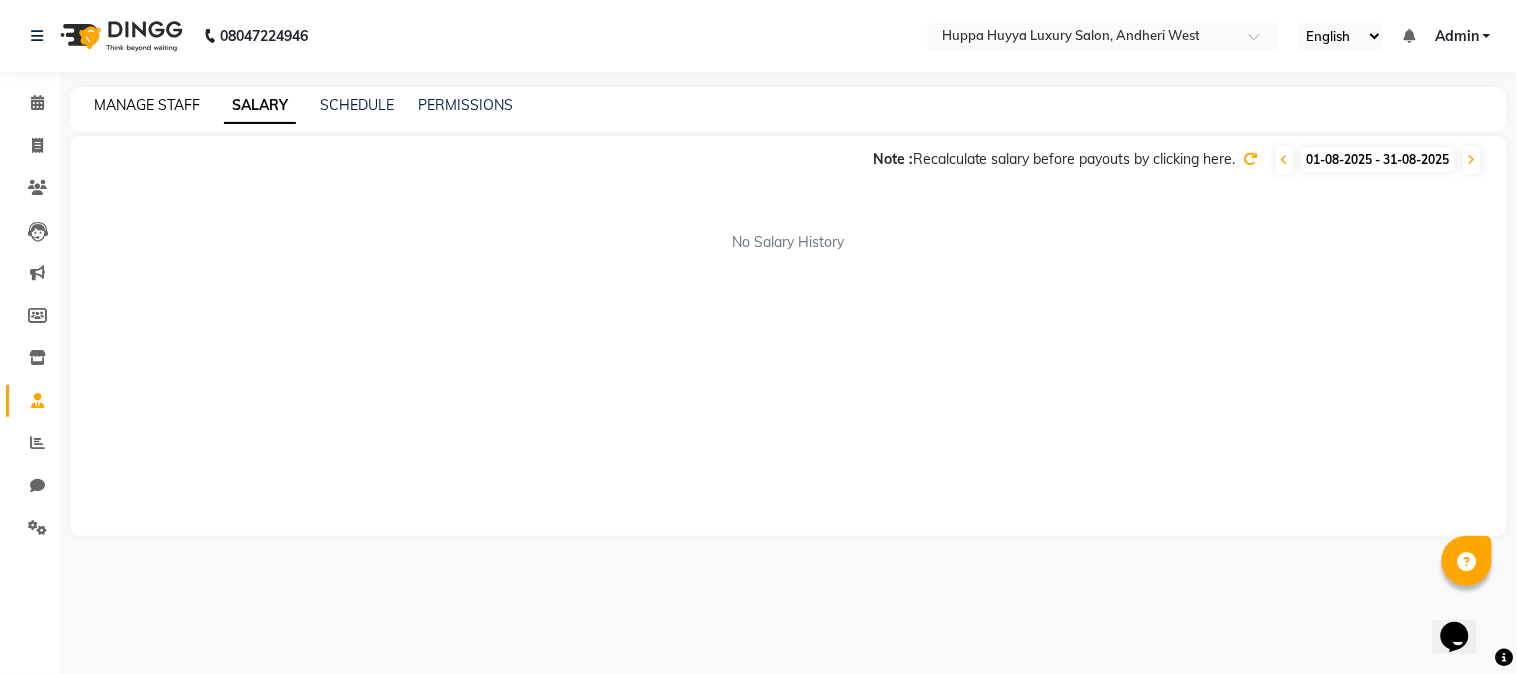 click on "MANAGE STAFF" 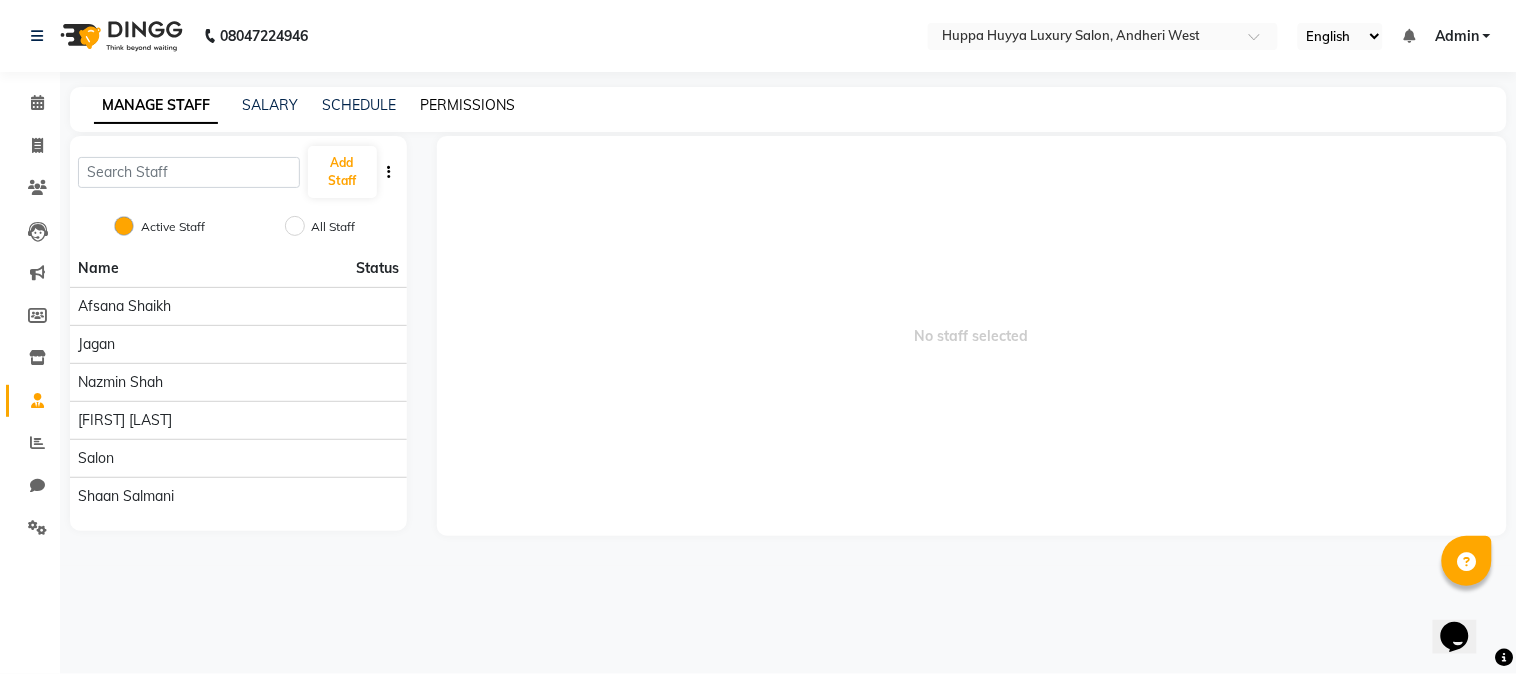 click on "PERMISSIONS" 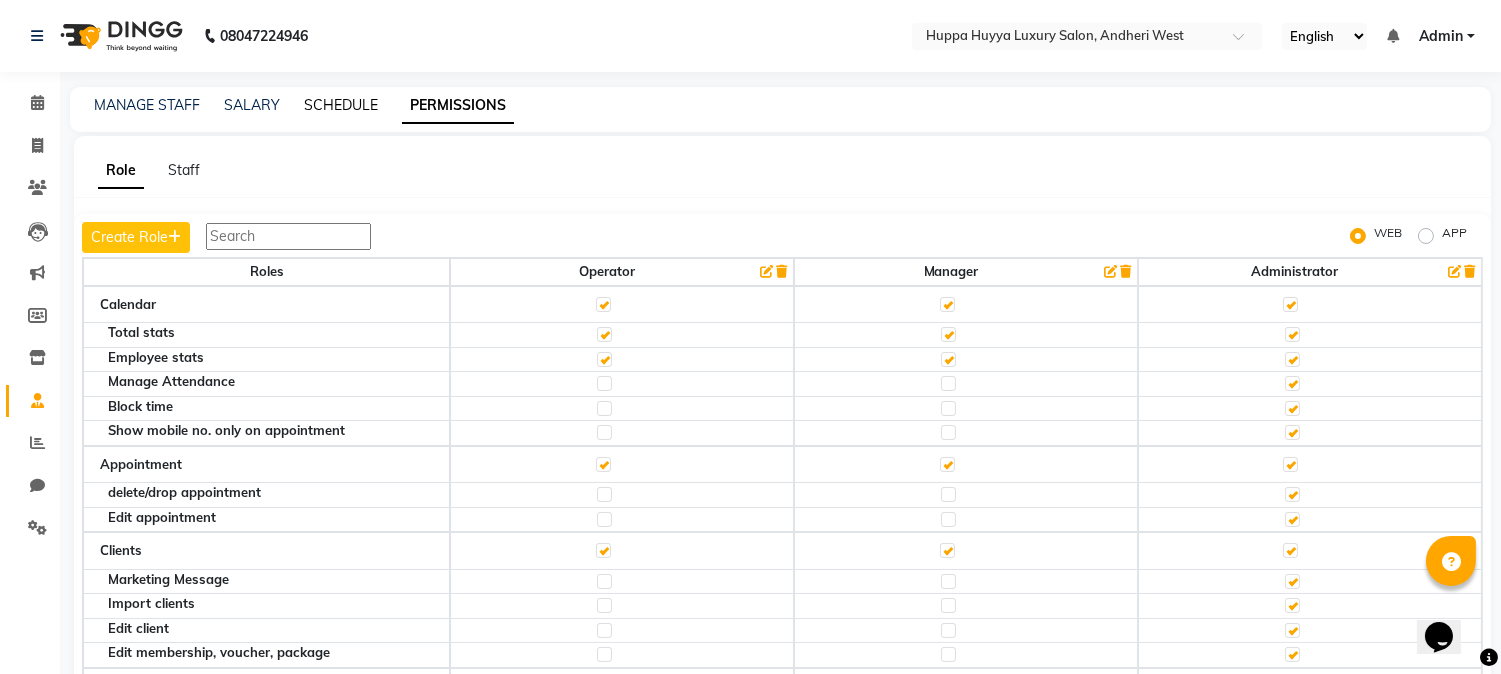 click on "SCHEDULE" 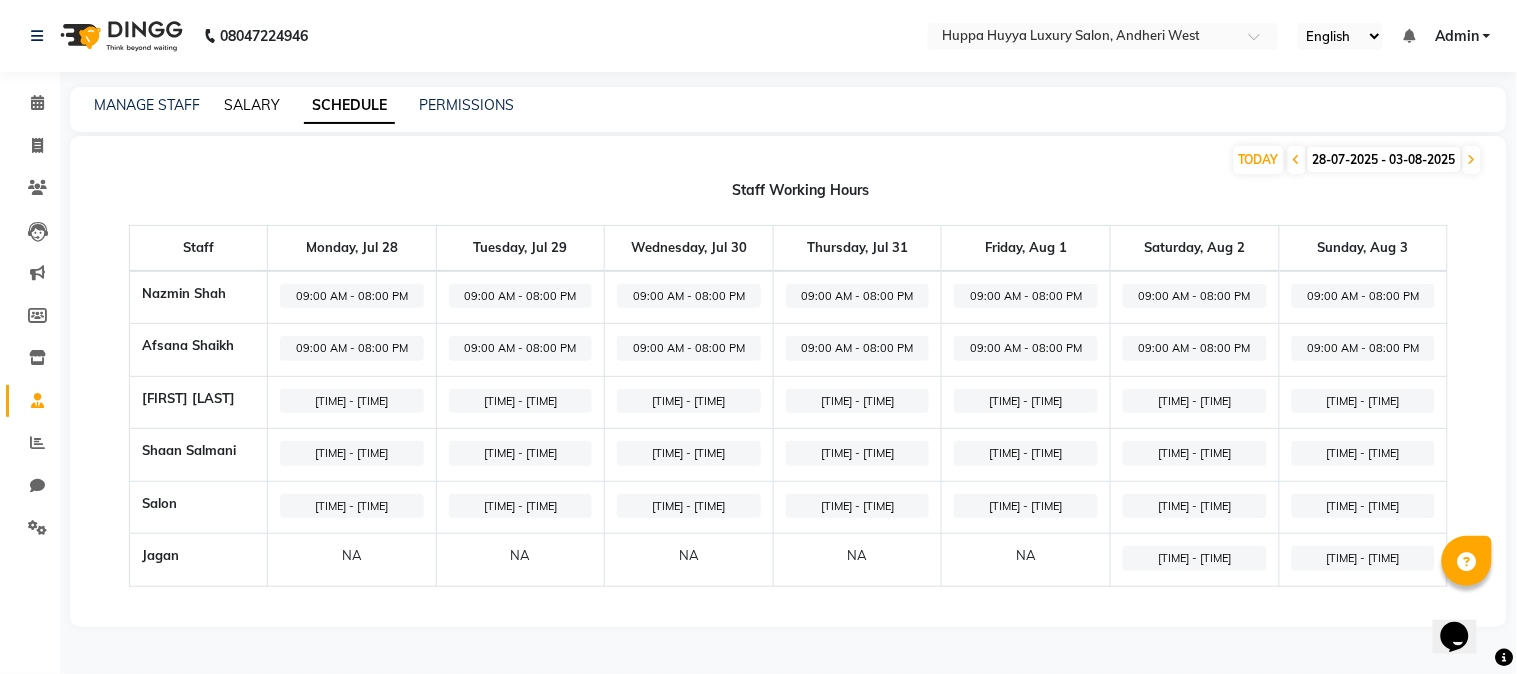click on "SALARY" 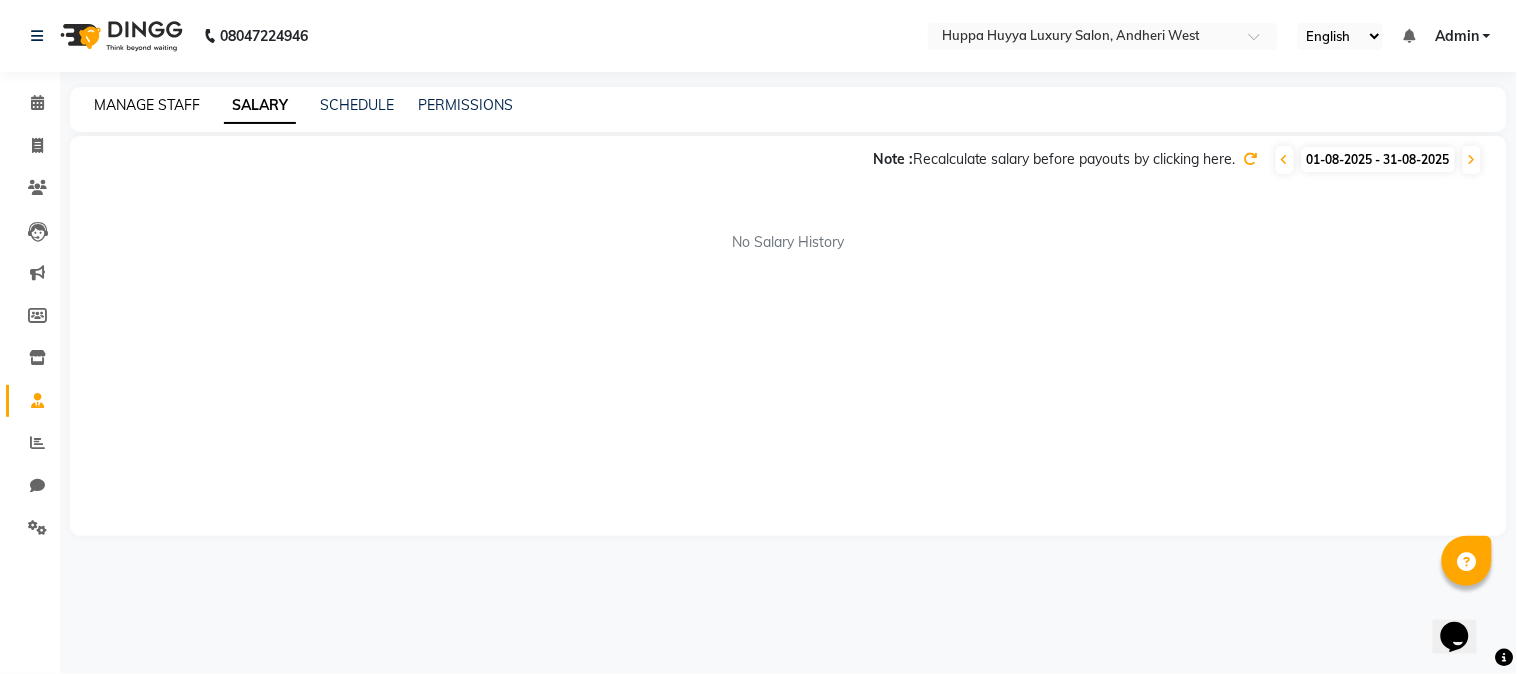 click on "MANAGE STAFF" 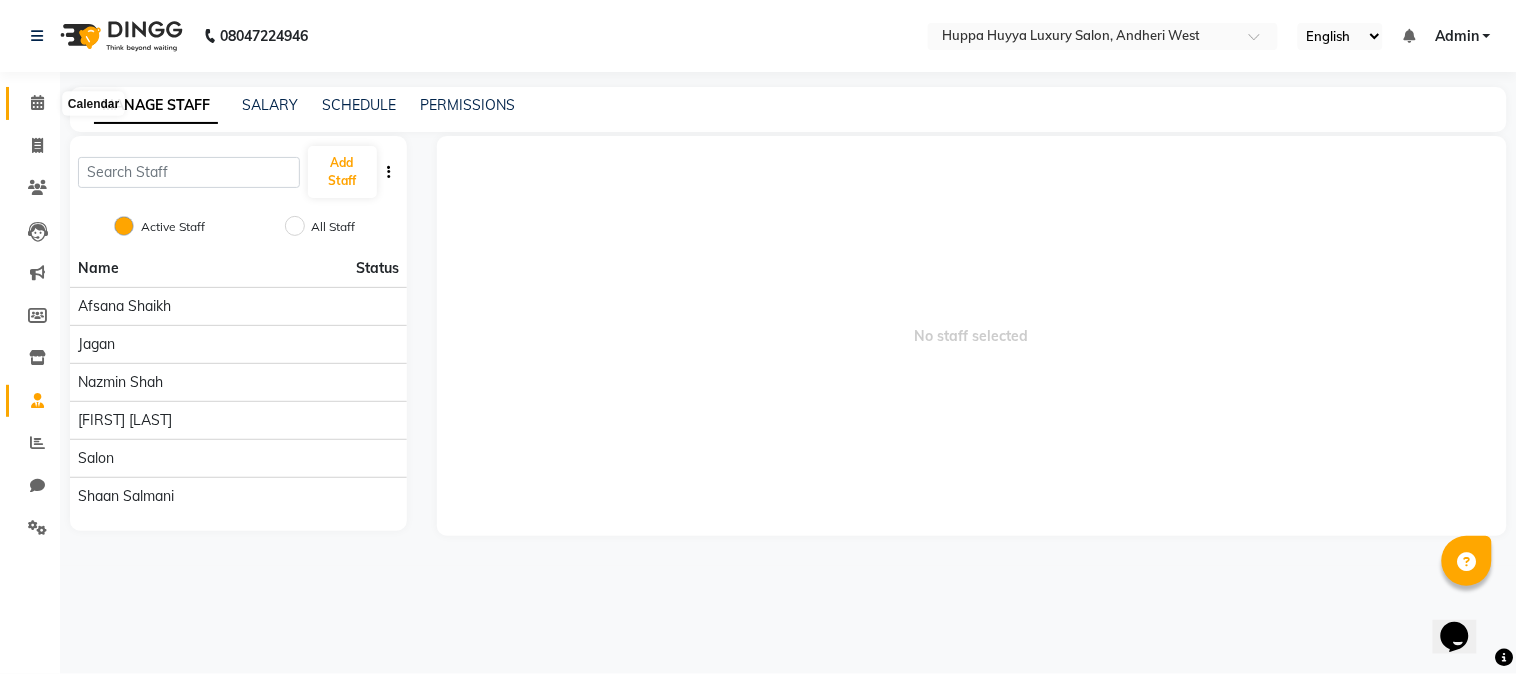 click 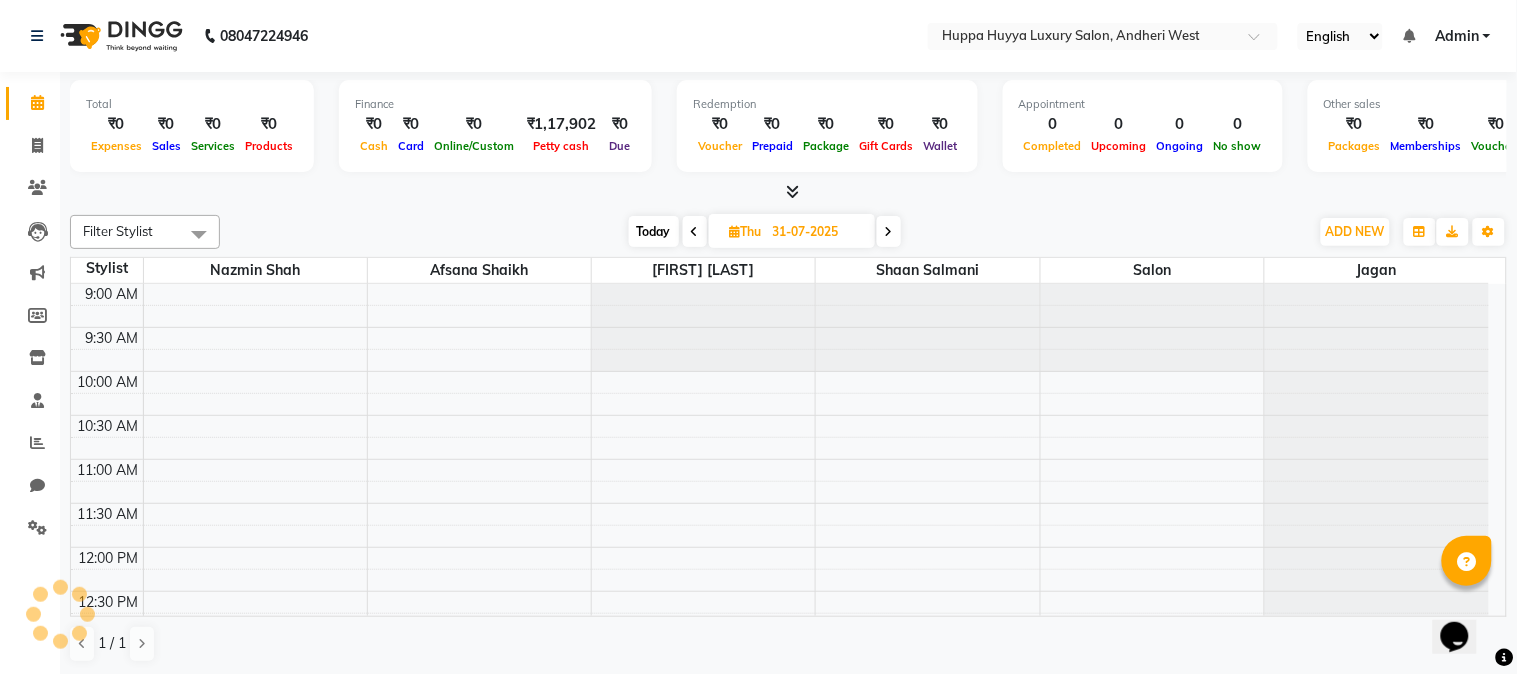 scroll, scrollTop: 0, scrollLeft: 0, axis: both 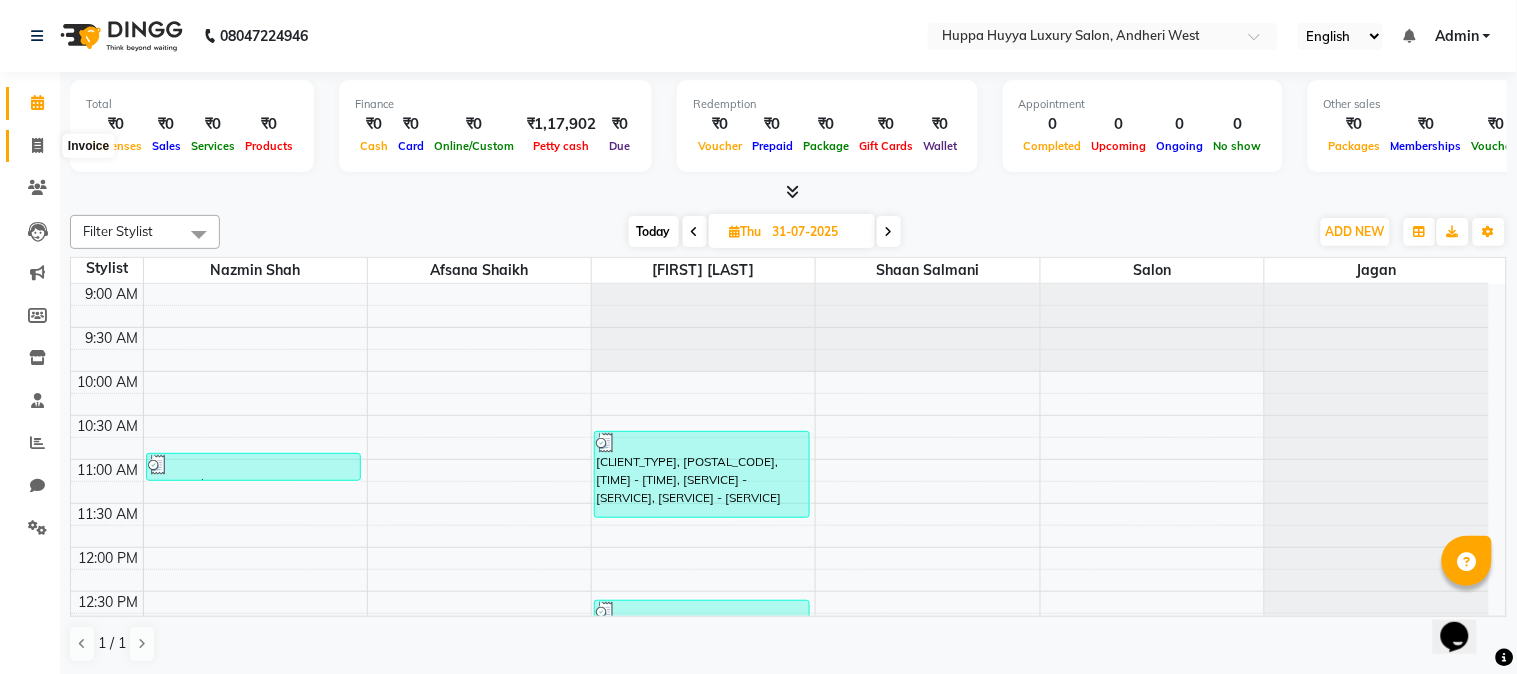 click 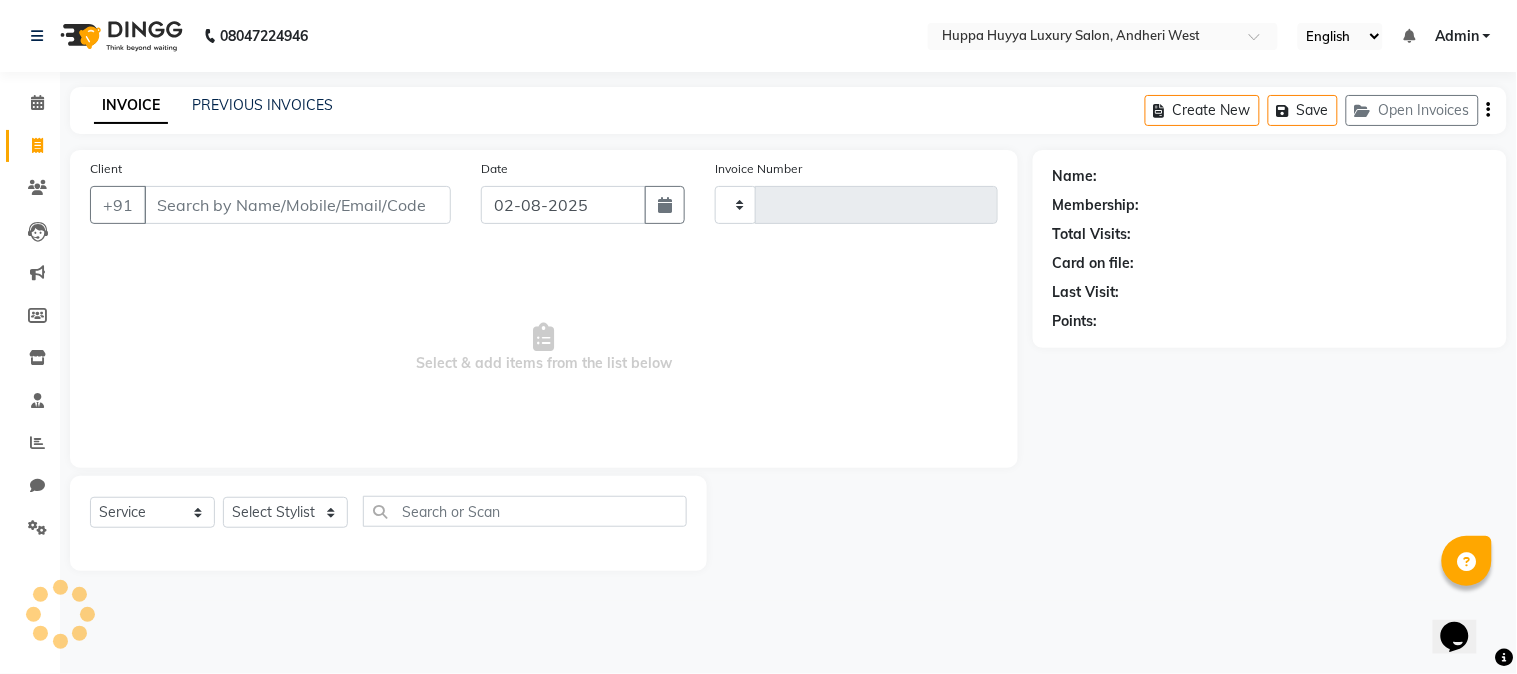 type on "1551" 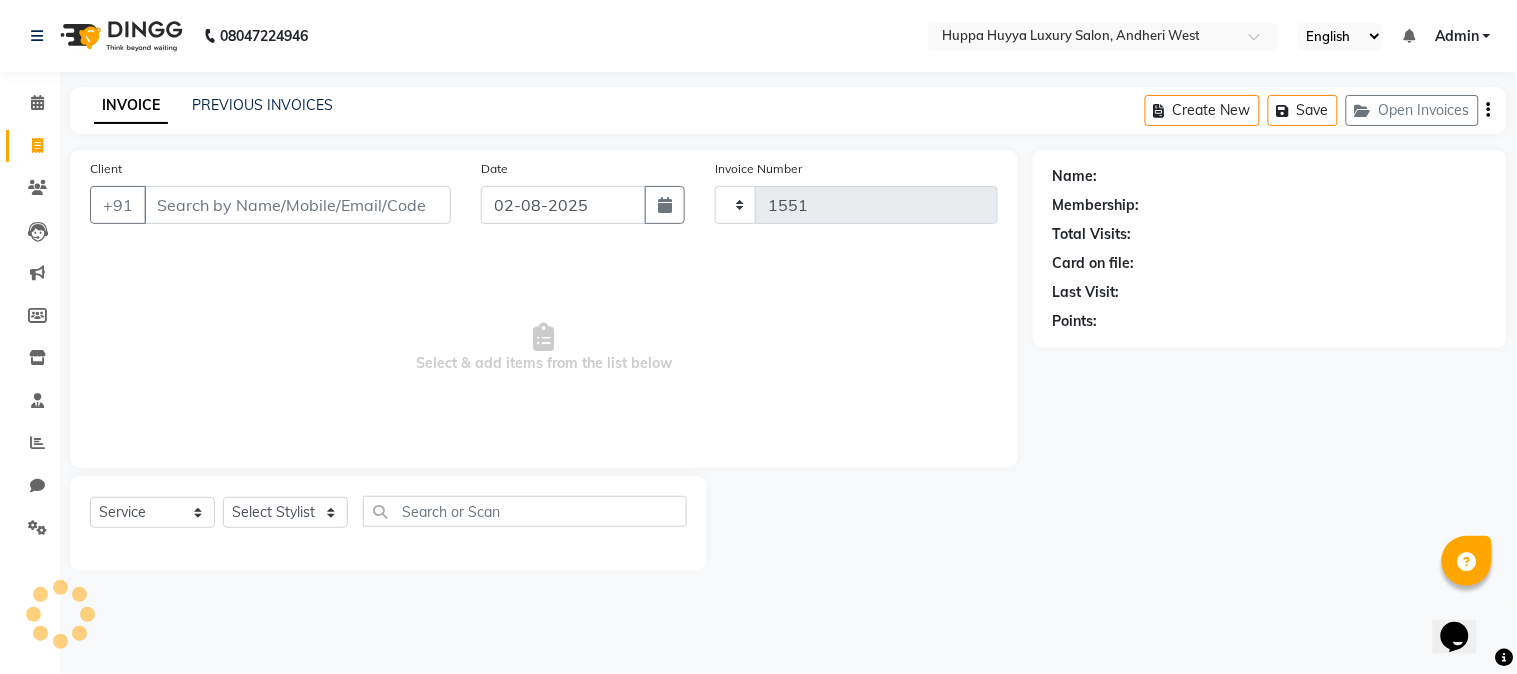 select on "7752" 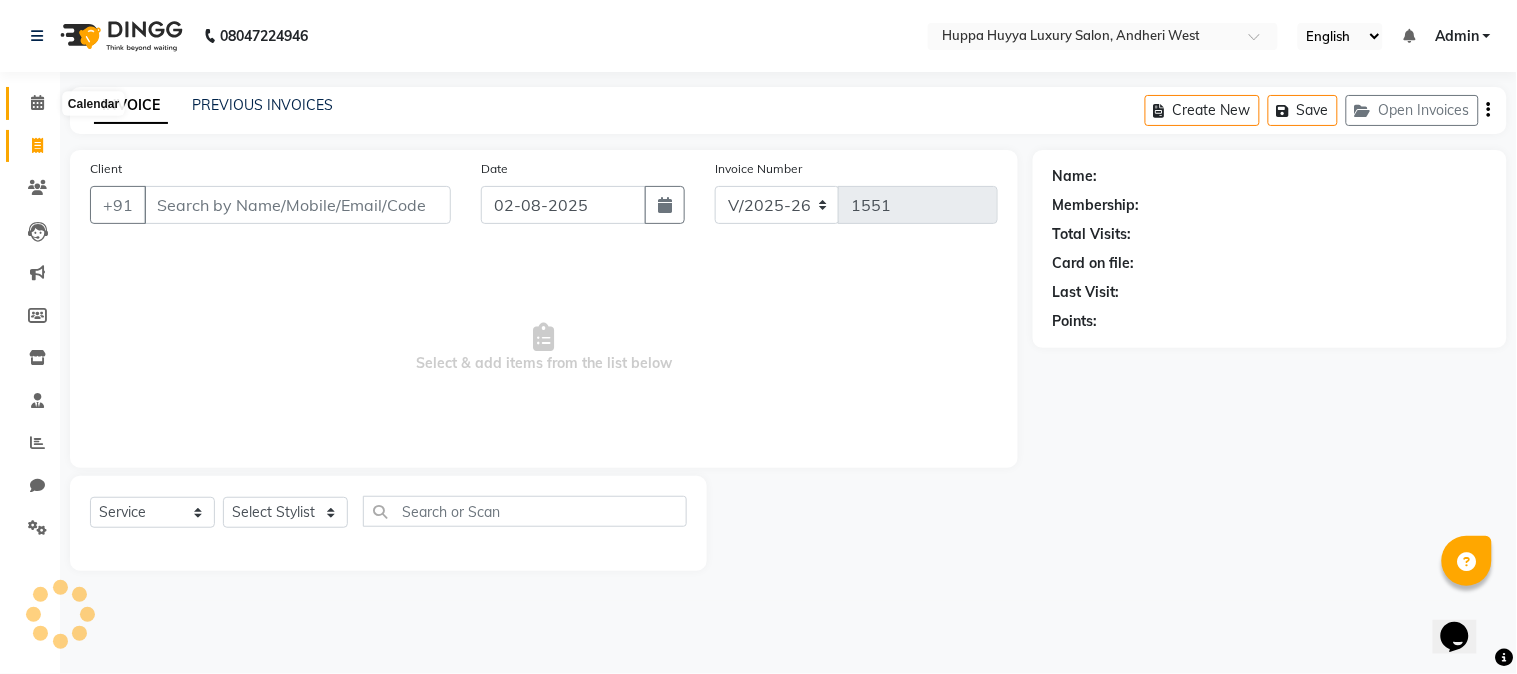 click 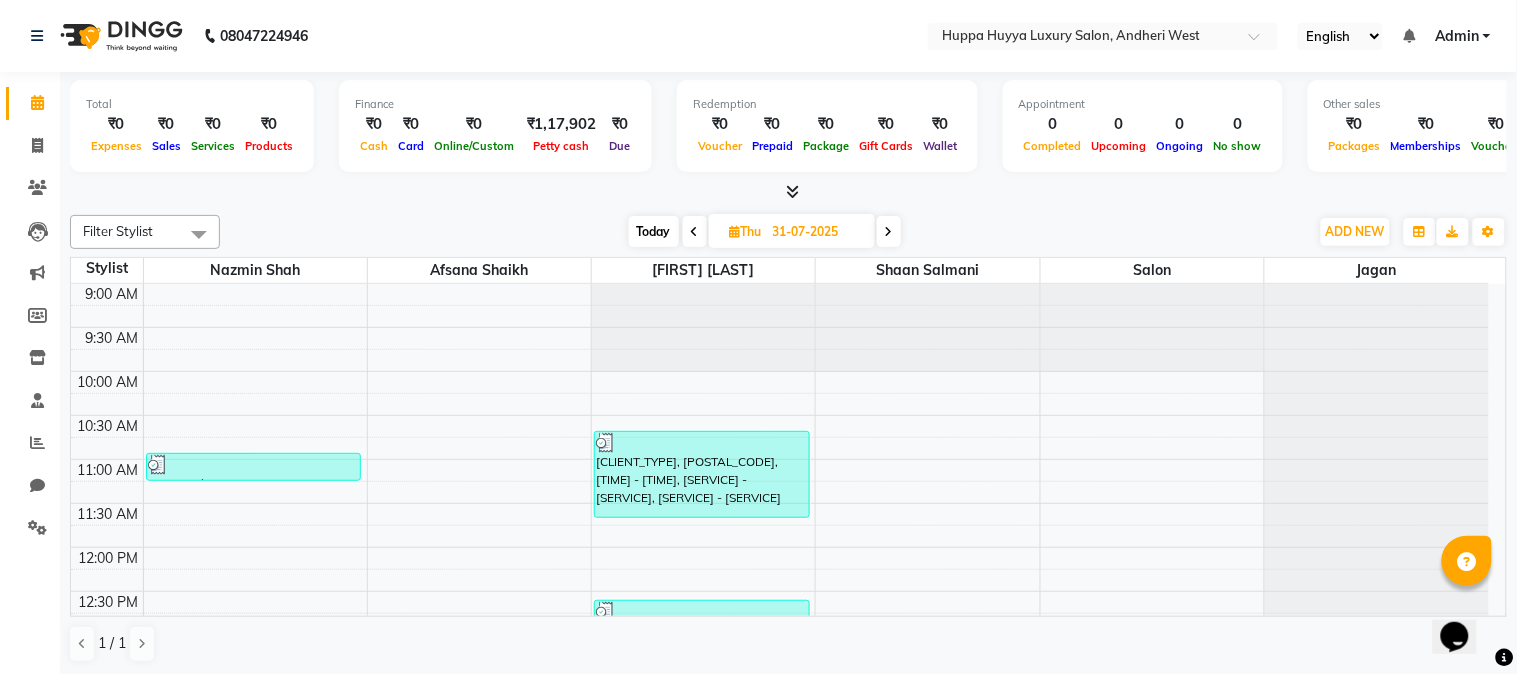 click at bounding box center [695, 232] 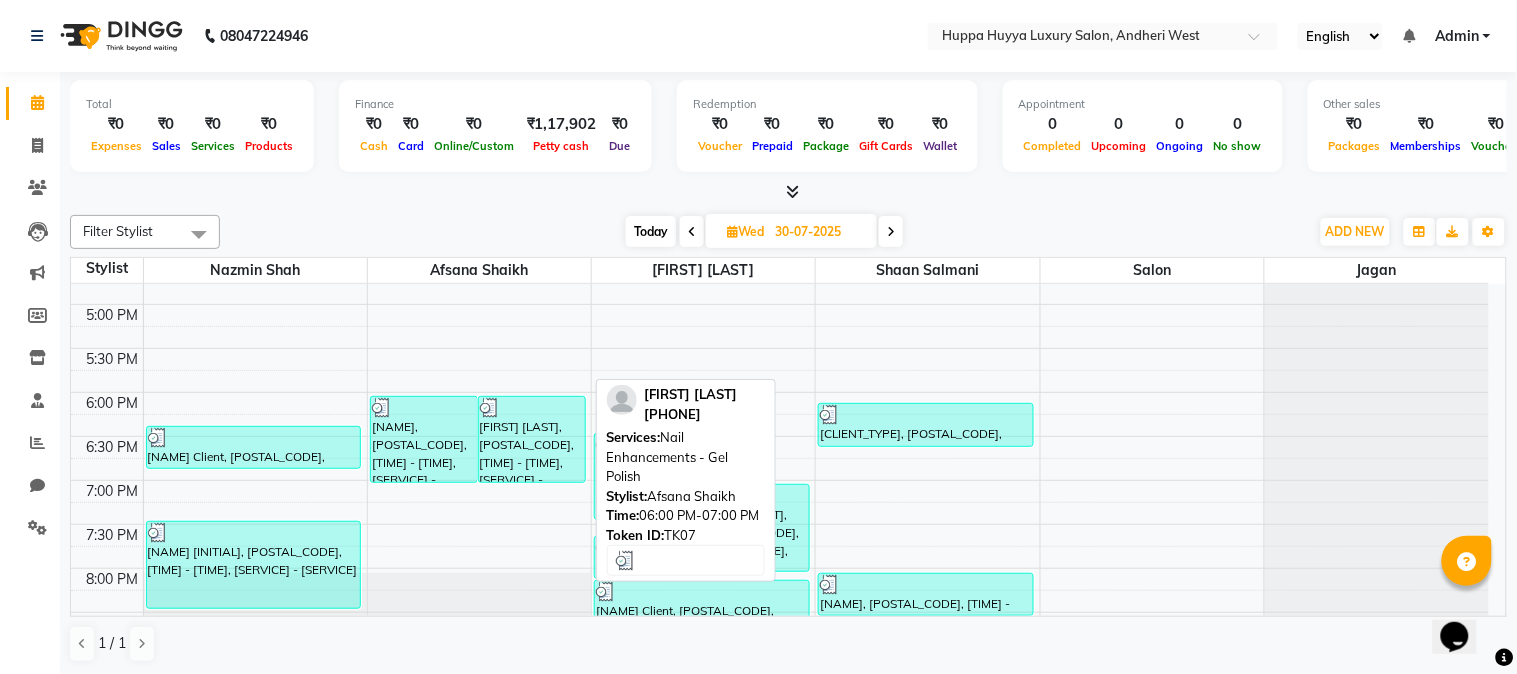 scroll, scrollTop: 905, scrollLeft: 0, axis: vertical 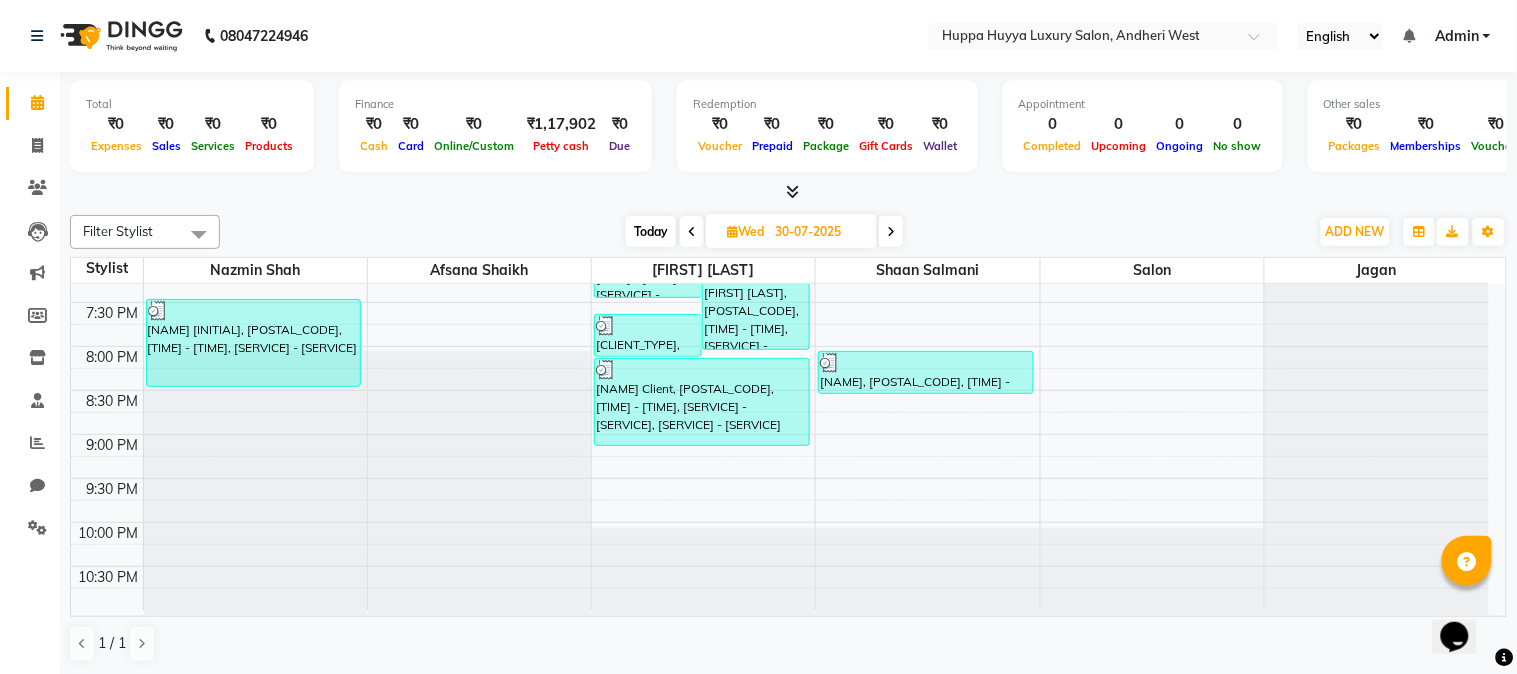 click at bounding box center (891, 232) 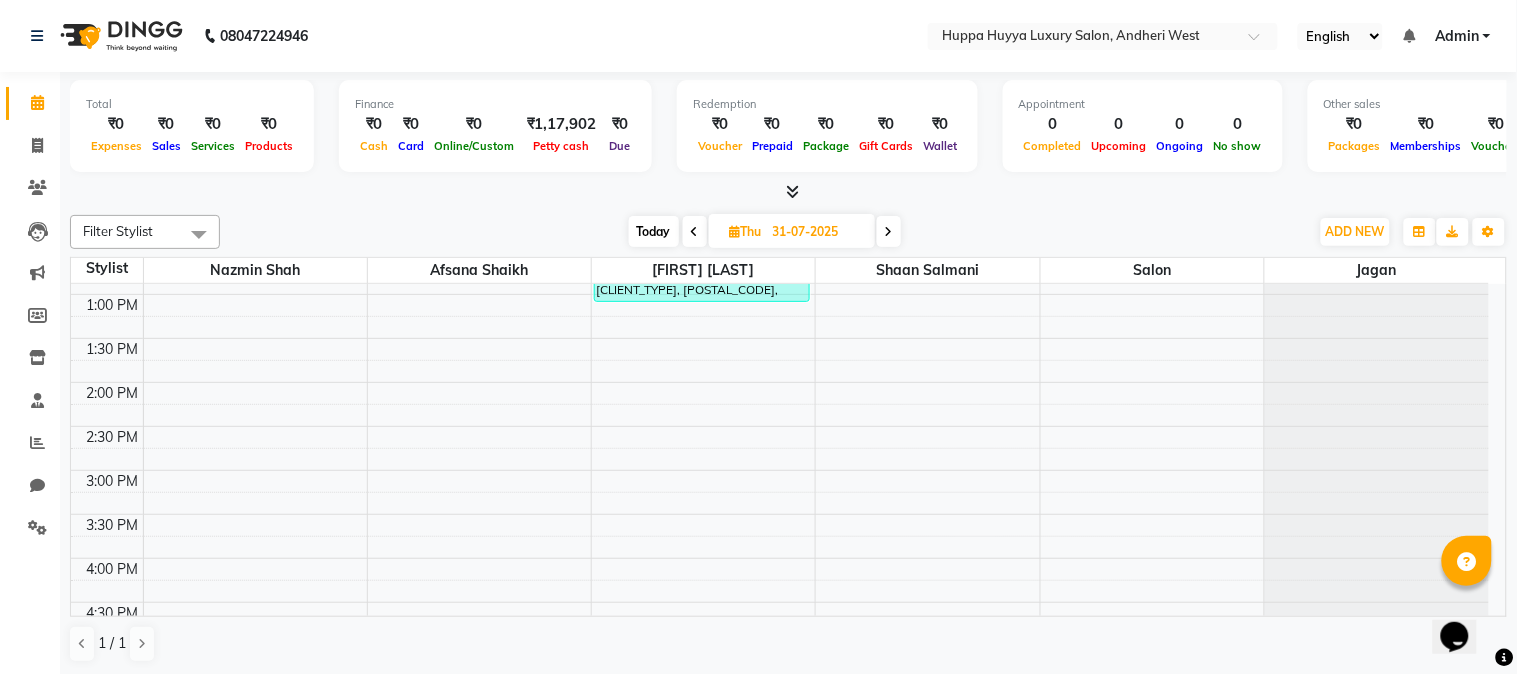 scroll, scrollTop: 351, scrollLeft: 0, axis: vertical 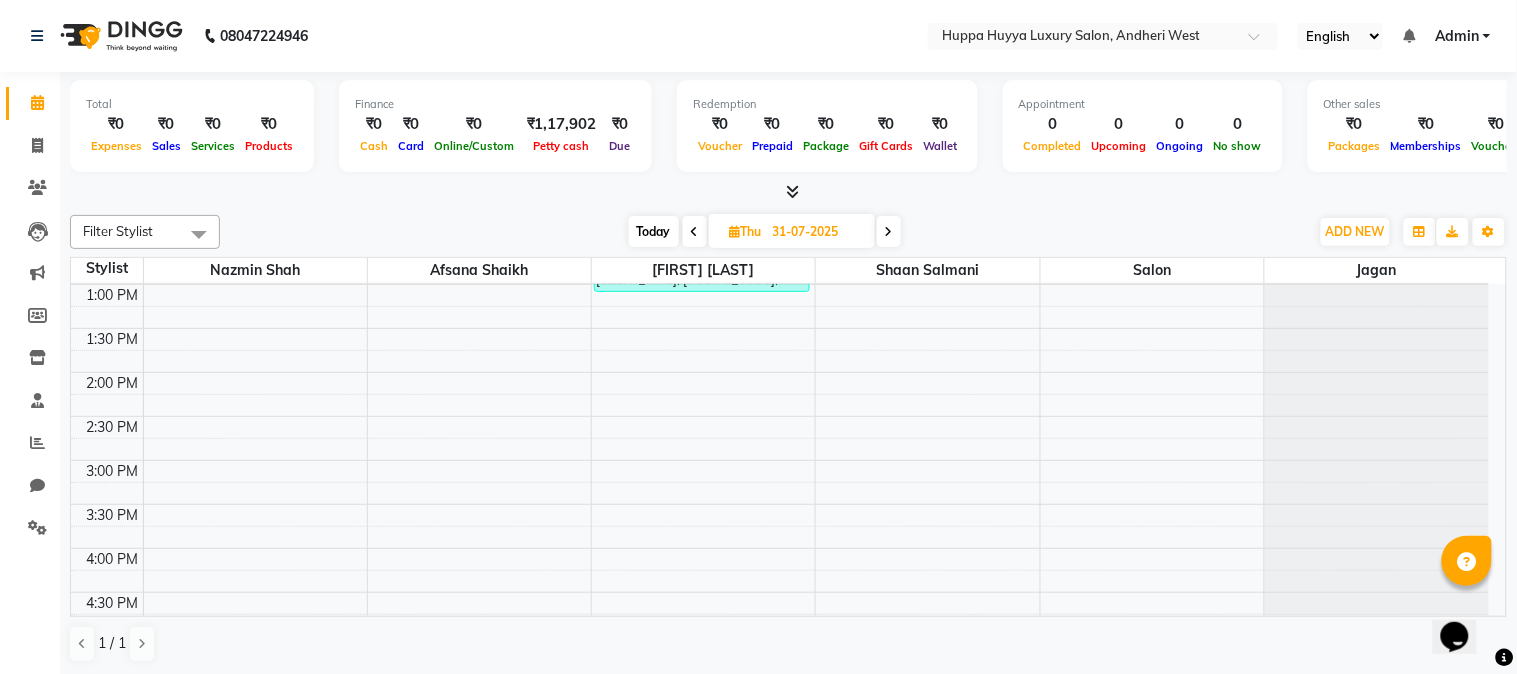 click at bounding box center [889, 232] 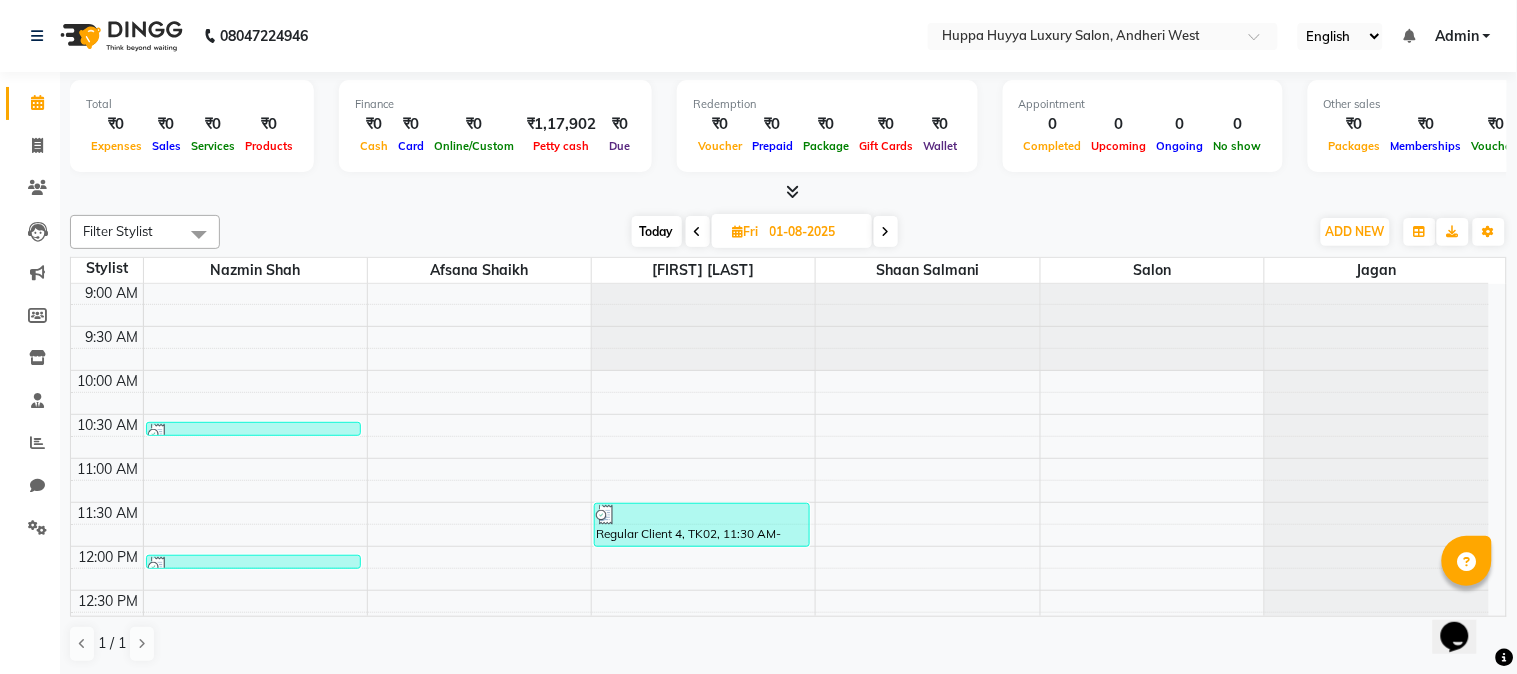 scroll, scrollTop: 0, scrollLeft: 0, axis: both 